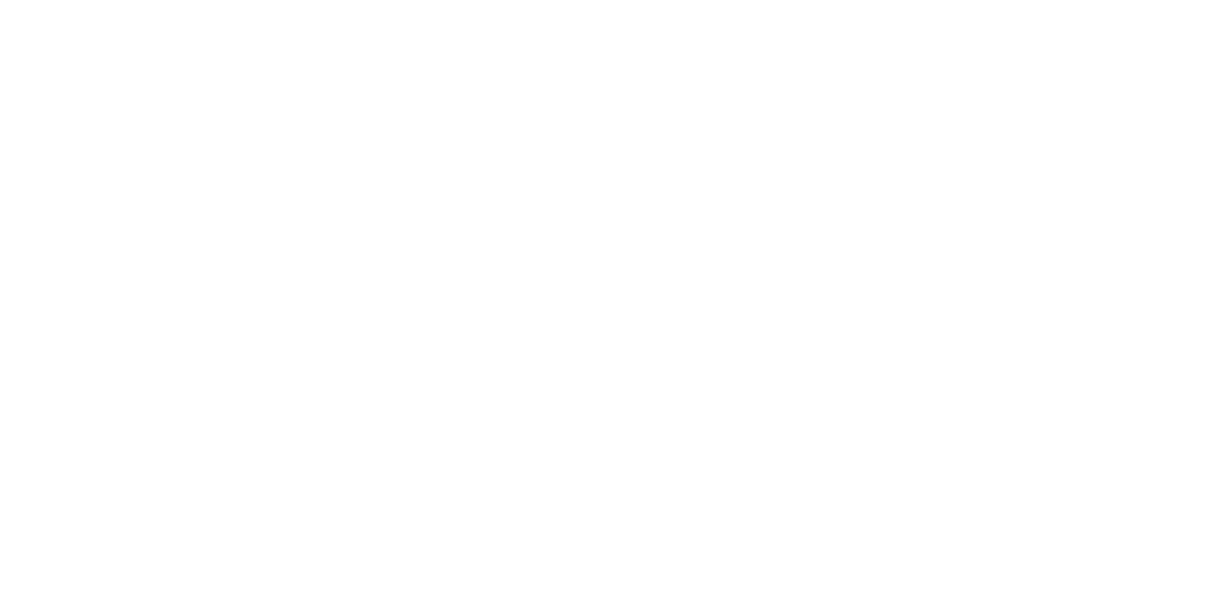 scroll, scrollTop: 0, scrollLeft: 0, axis: both 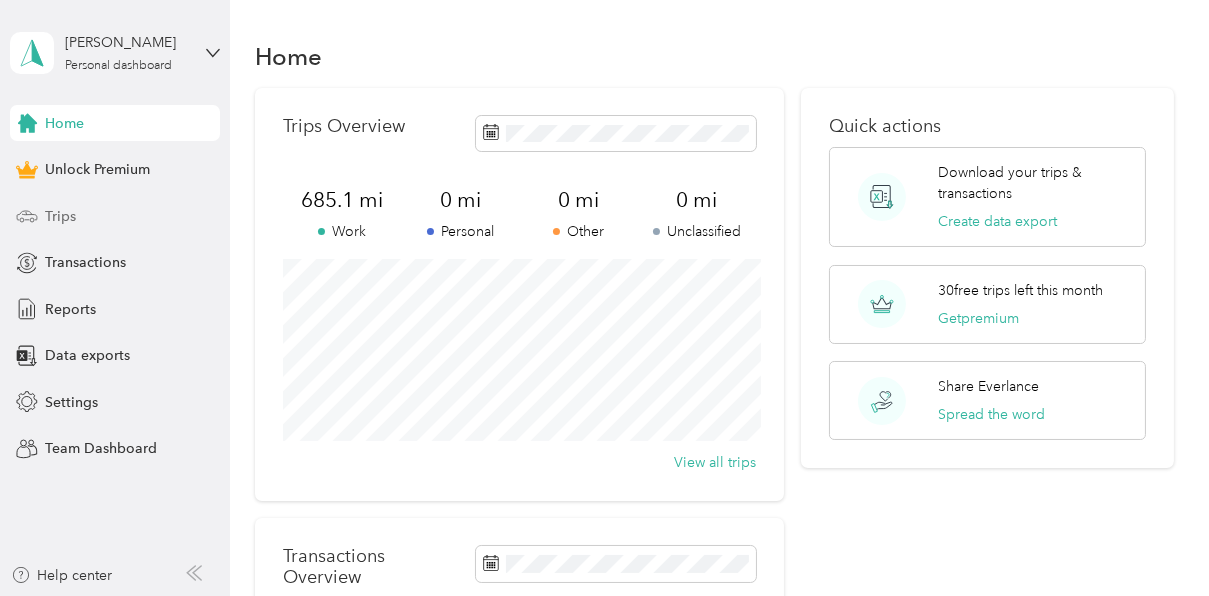 click on "Trips" at bounding box center (115, 216) 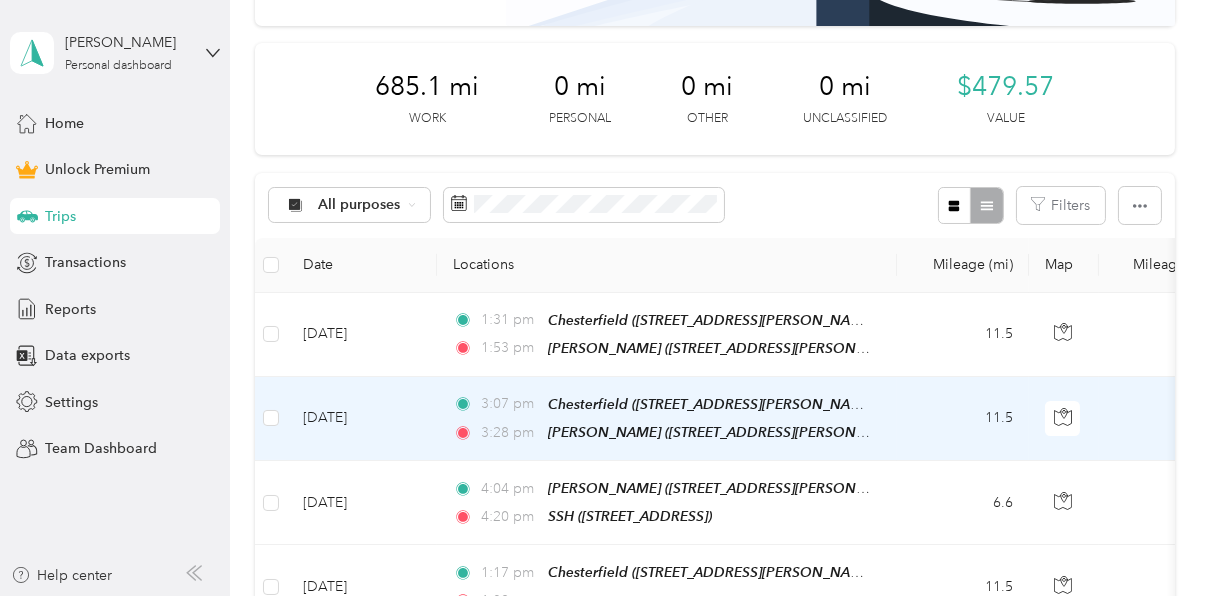 scroll, scrollTop: 228, scrollLeft: 0, axis: vertical 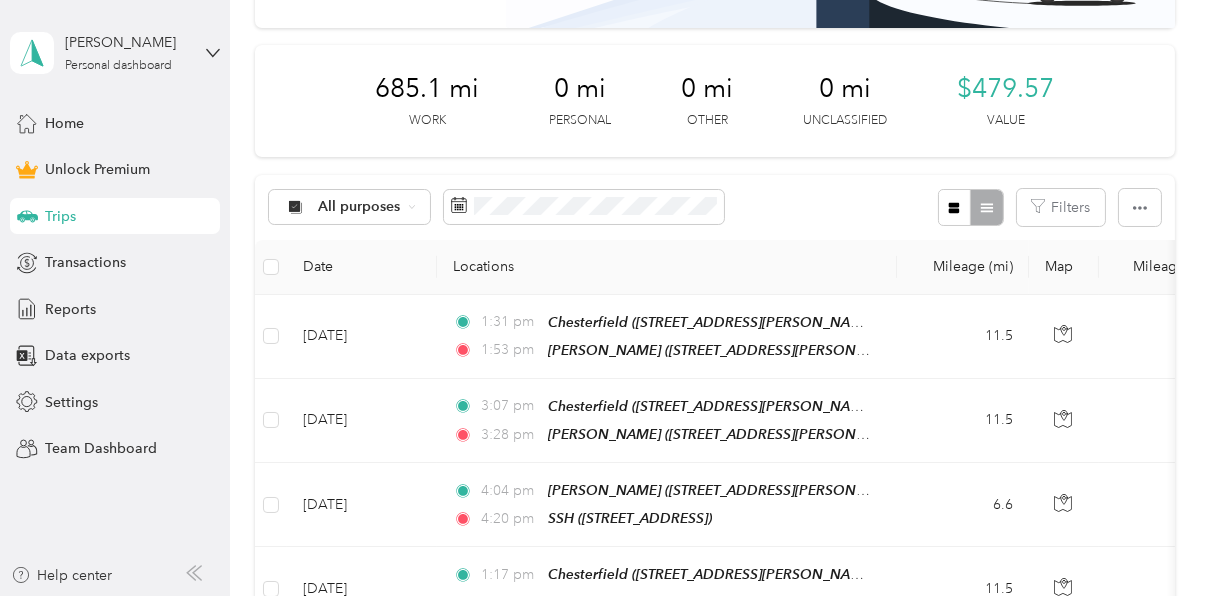 click on "All purposes Filters" at bounding box center (715, 207) 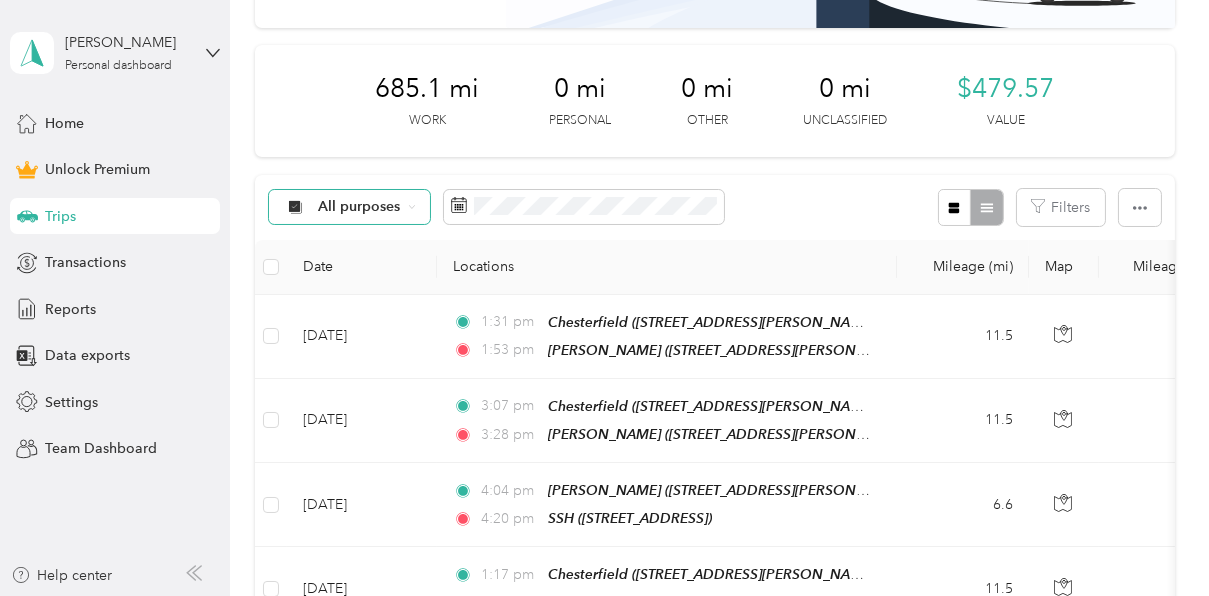 click on "All purposes" at bounding box center (350, 207) 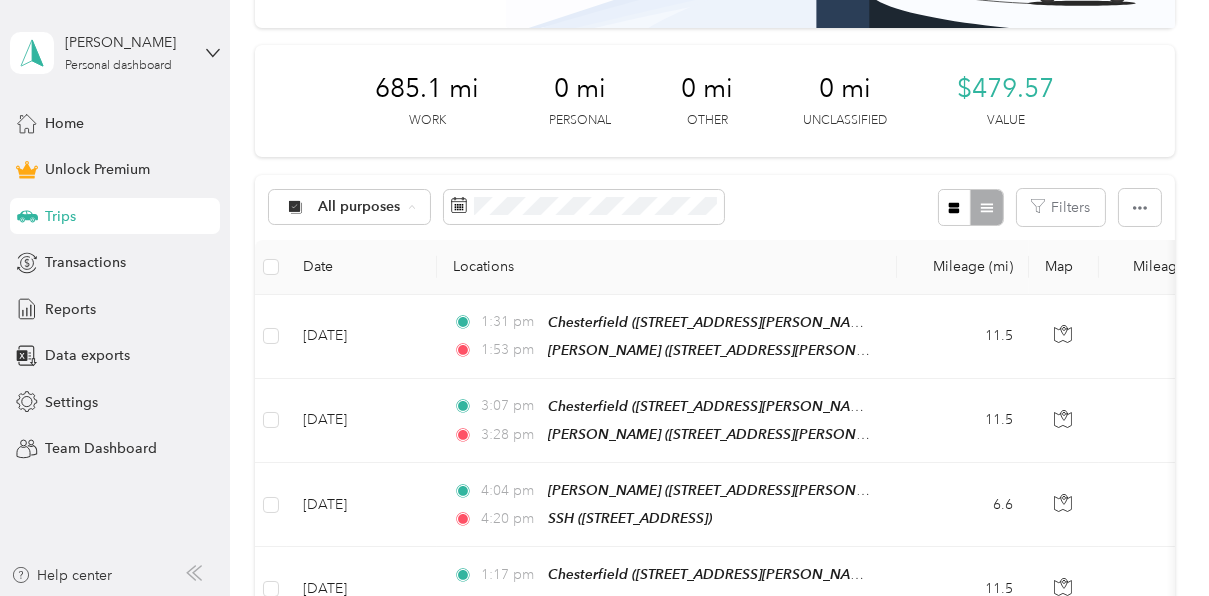 click on "fit-flavors" at bounding box center [367, 382] 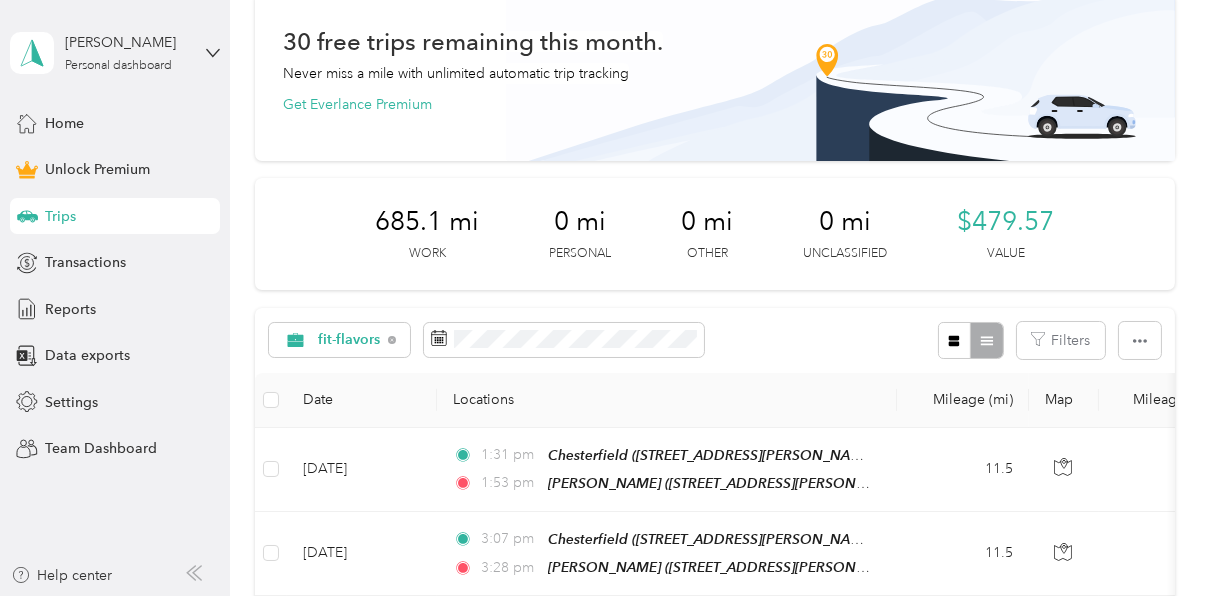 scroll, scrollTop: 0, scrollLeft: 0, axis: both 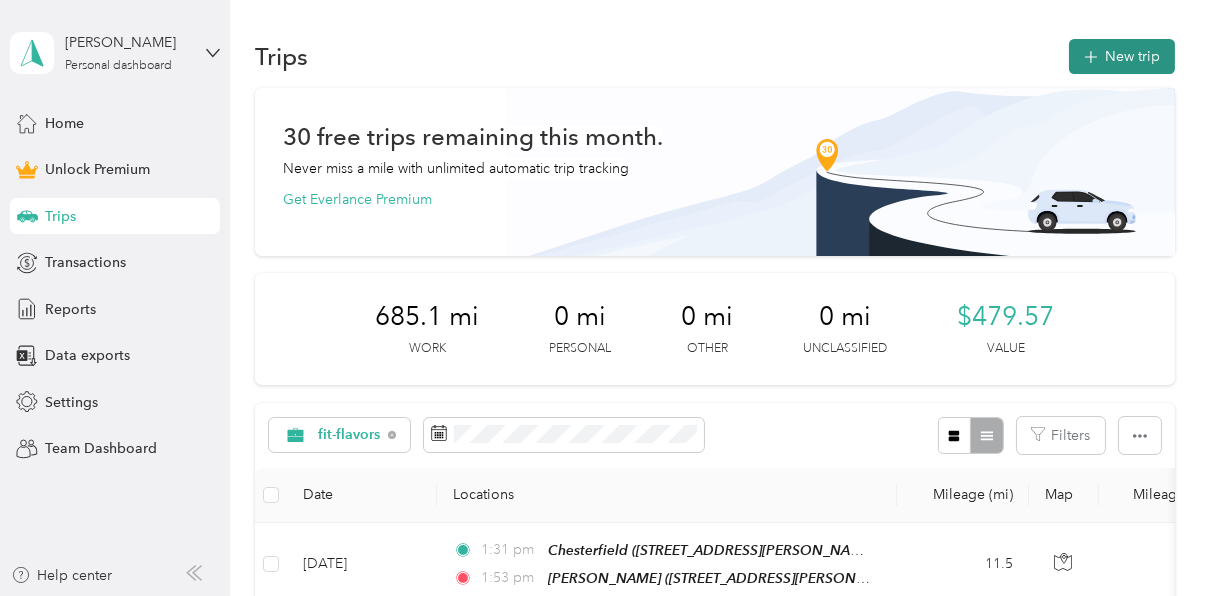 click on "New trip" at bounding box center (1122, 56) 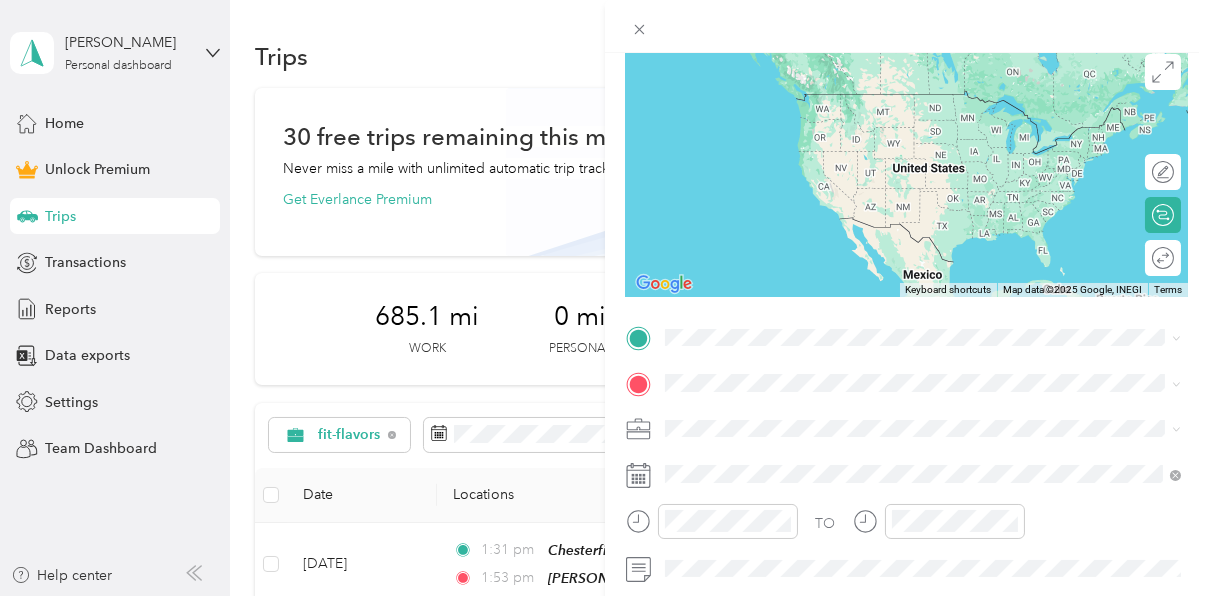 scroll, scrollTop: 180, scrollLeft: 0, axis: vertical 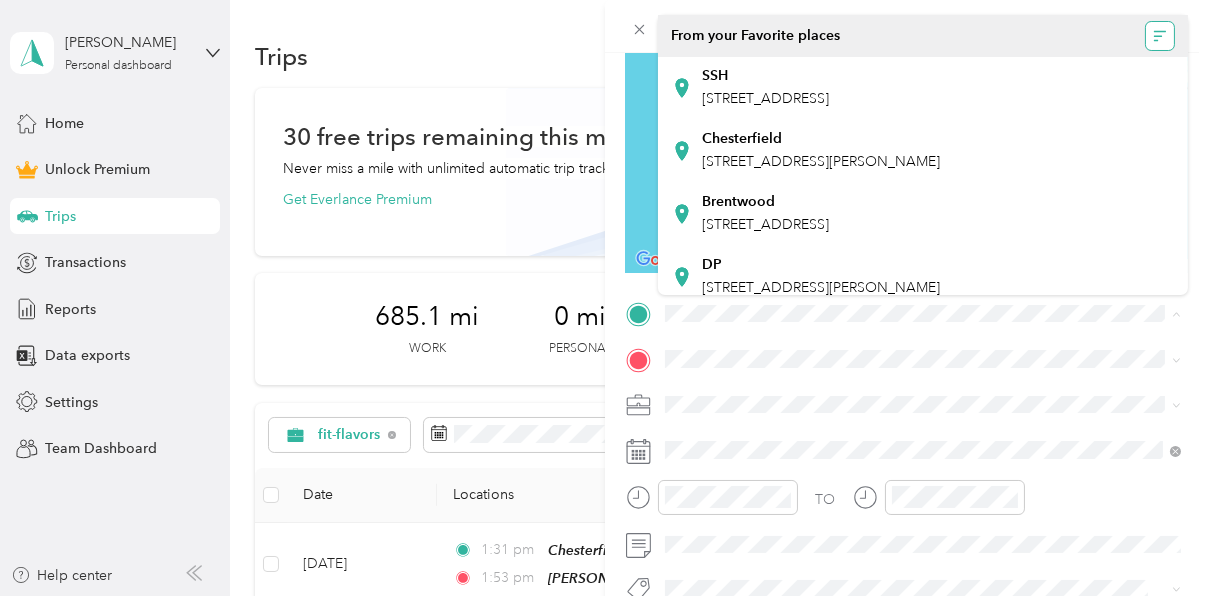 click 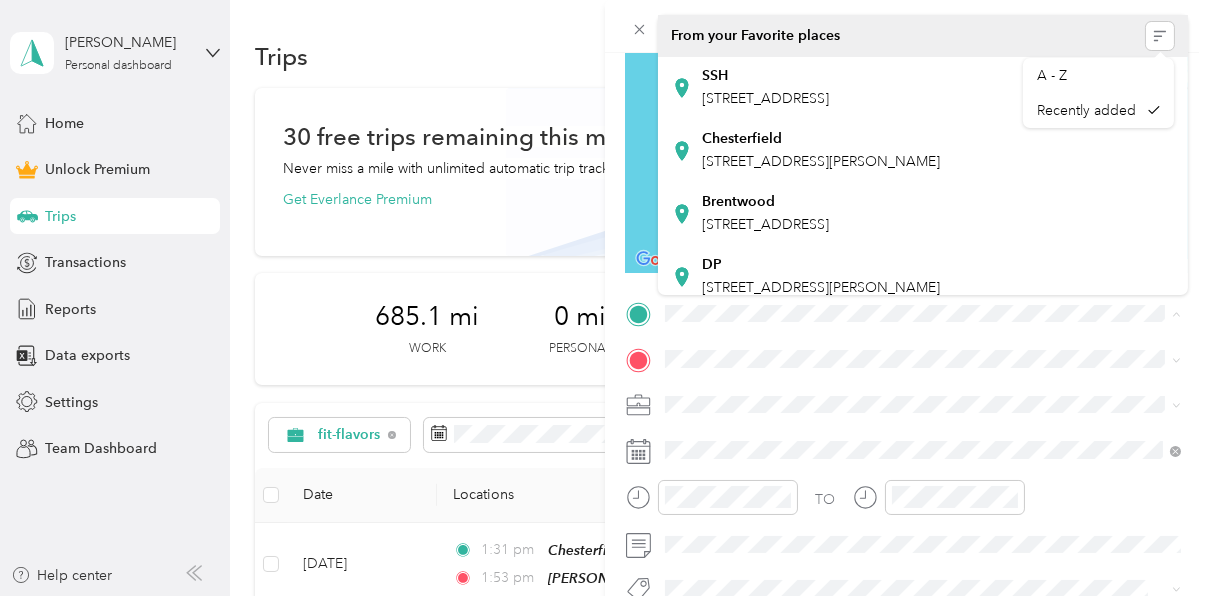 click on "From your Favorite places" at bounding box center (923, 36) 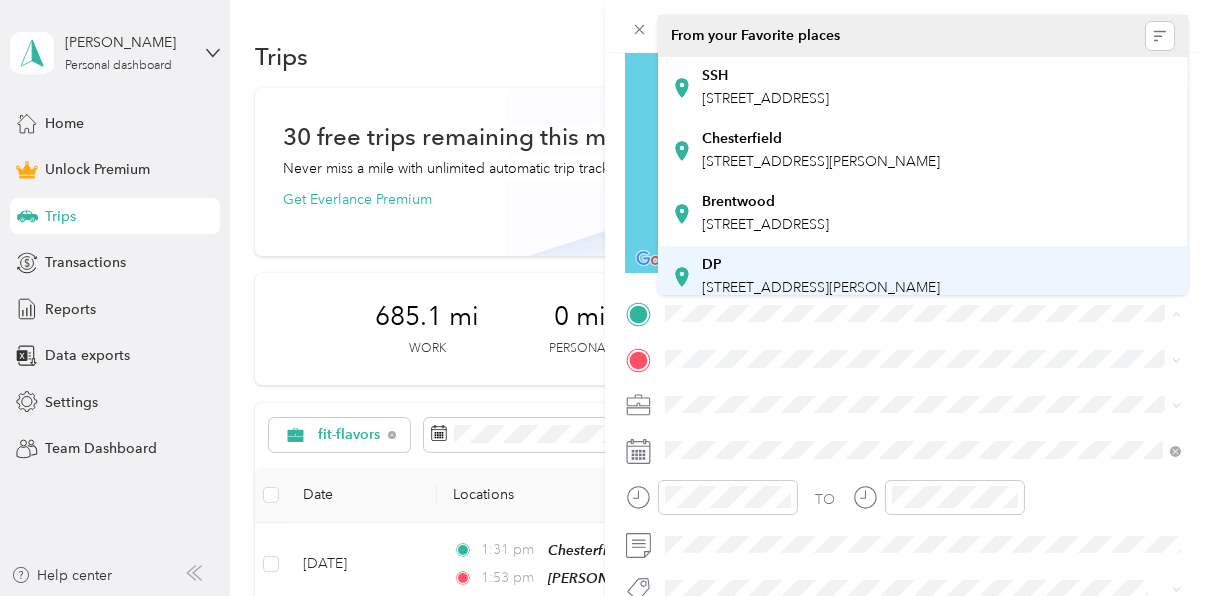 scroll, scrollTop: 202, scrollLeft: 0, axis: vertical 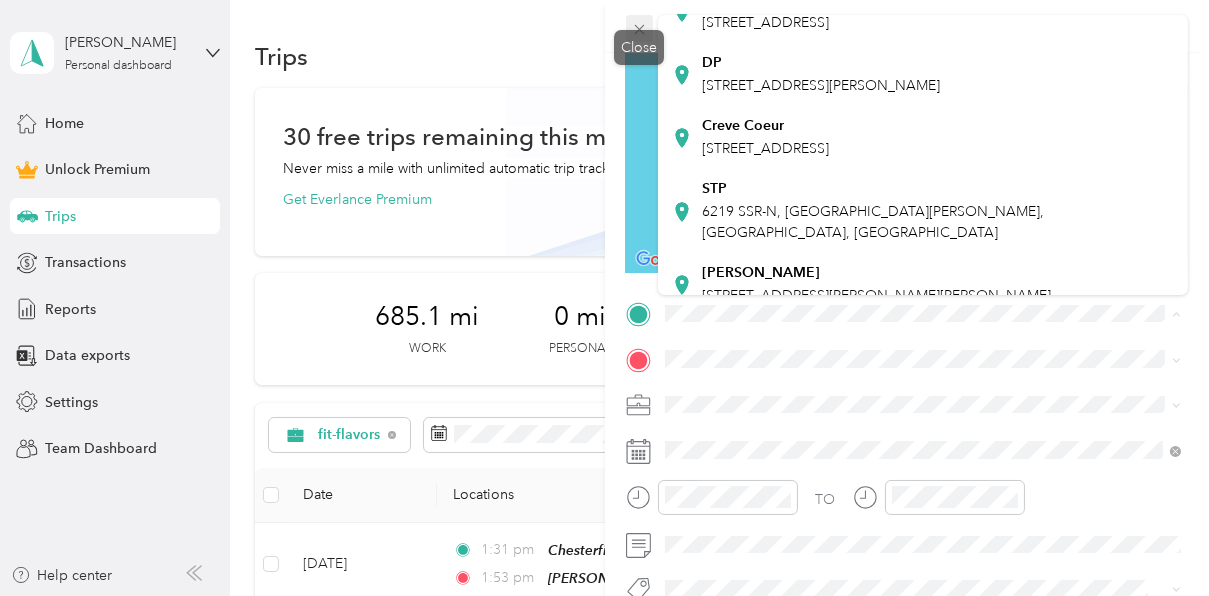 click 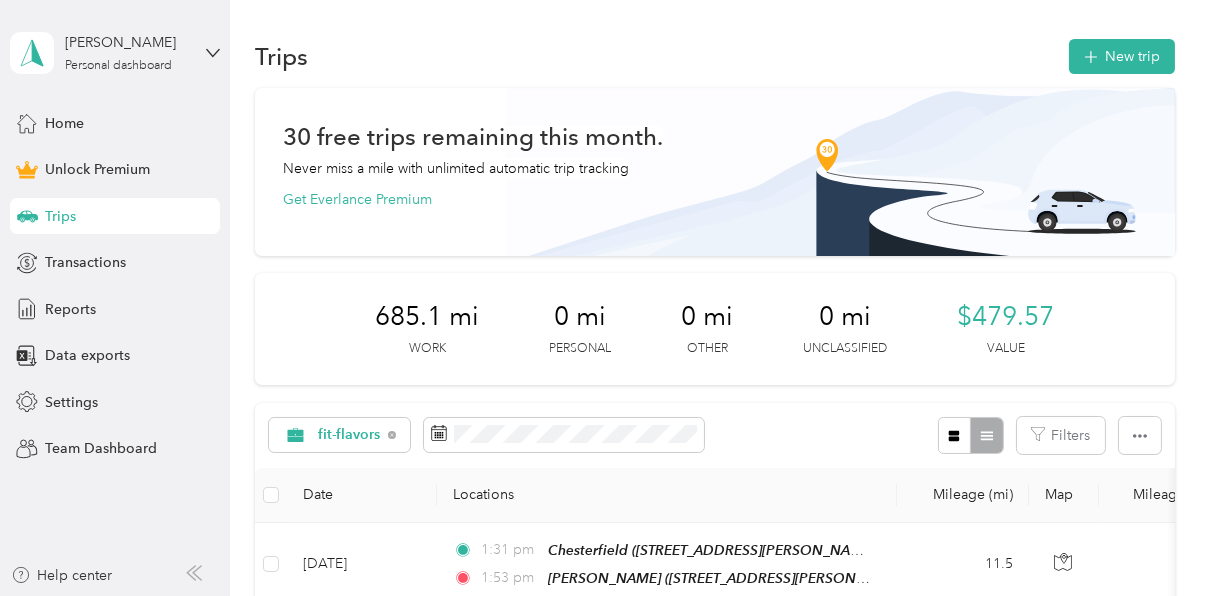 click on "Trips New trip" at bounding box center (715, 56) 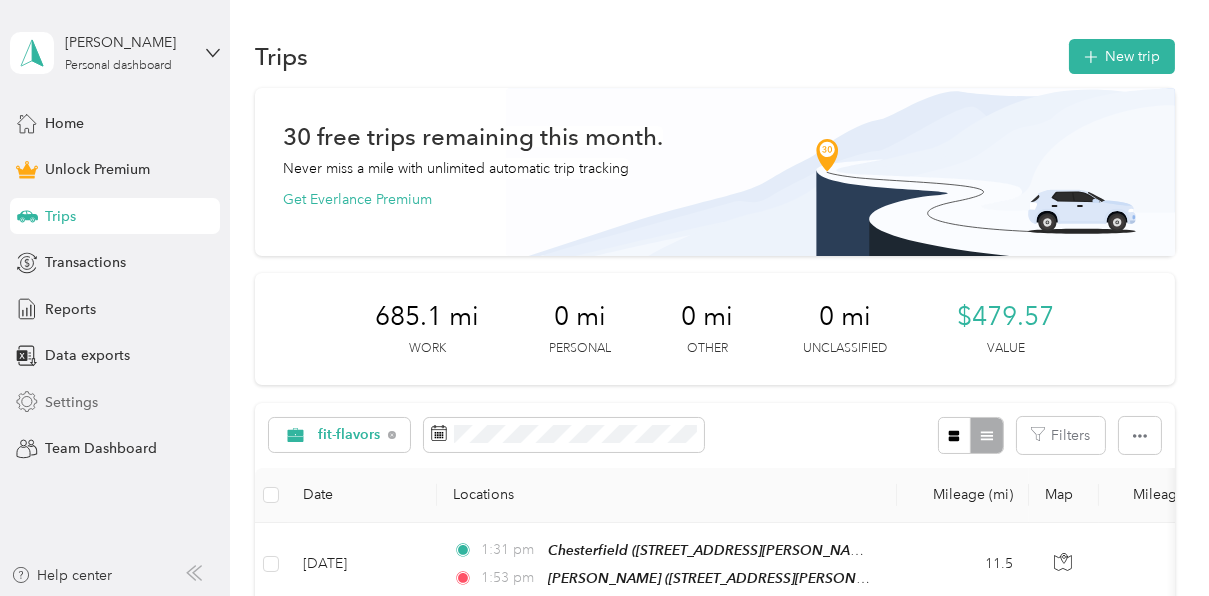 click on "Settings" at bounding box center [71, 402] 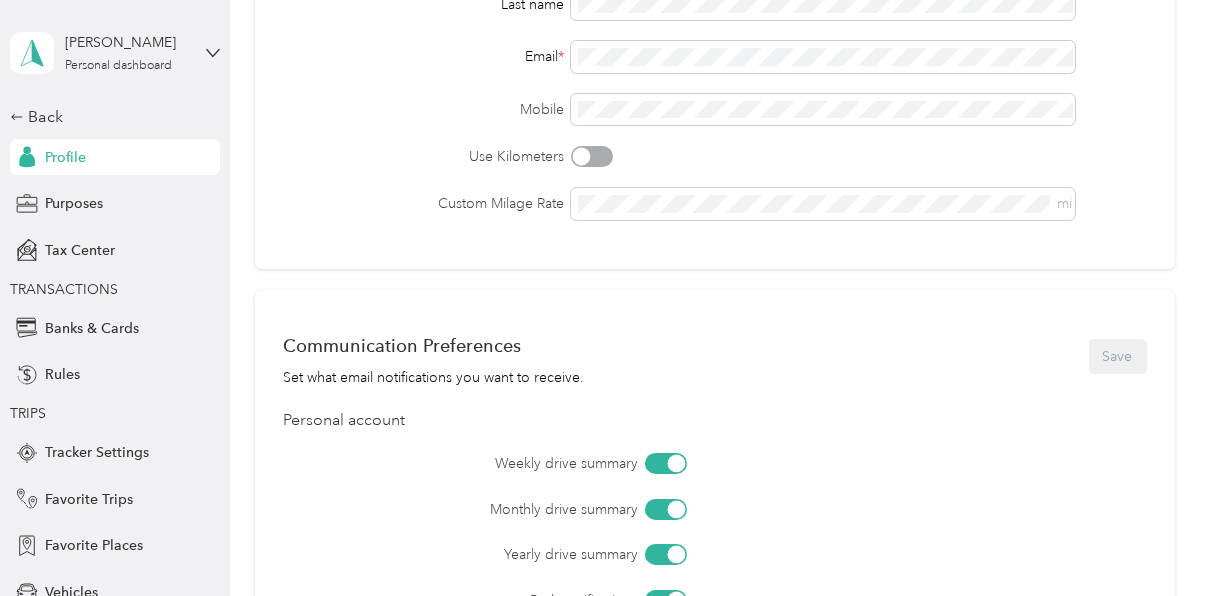 scroll, scrollTop: 0, scrollLeft: 0, axis: both 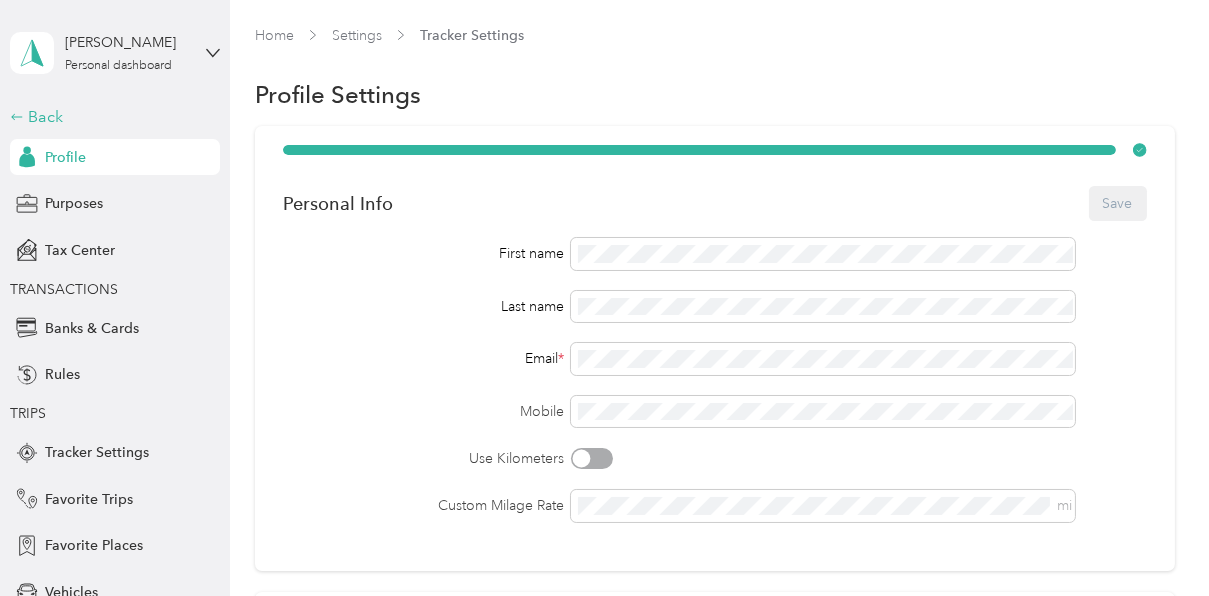 click on "Back" at bounding box center [110, 117] 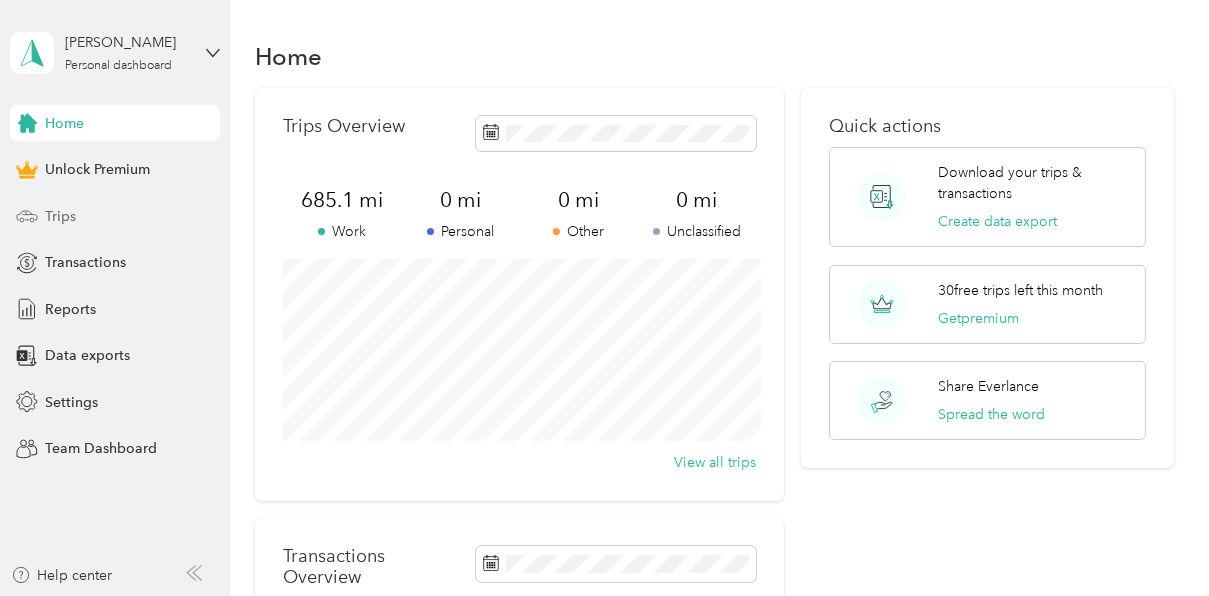 click on "Trips" at bounding box center (115, 216) 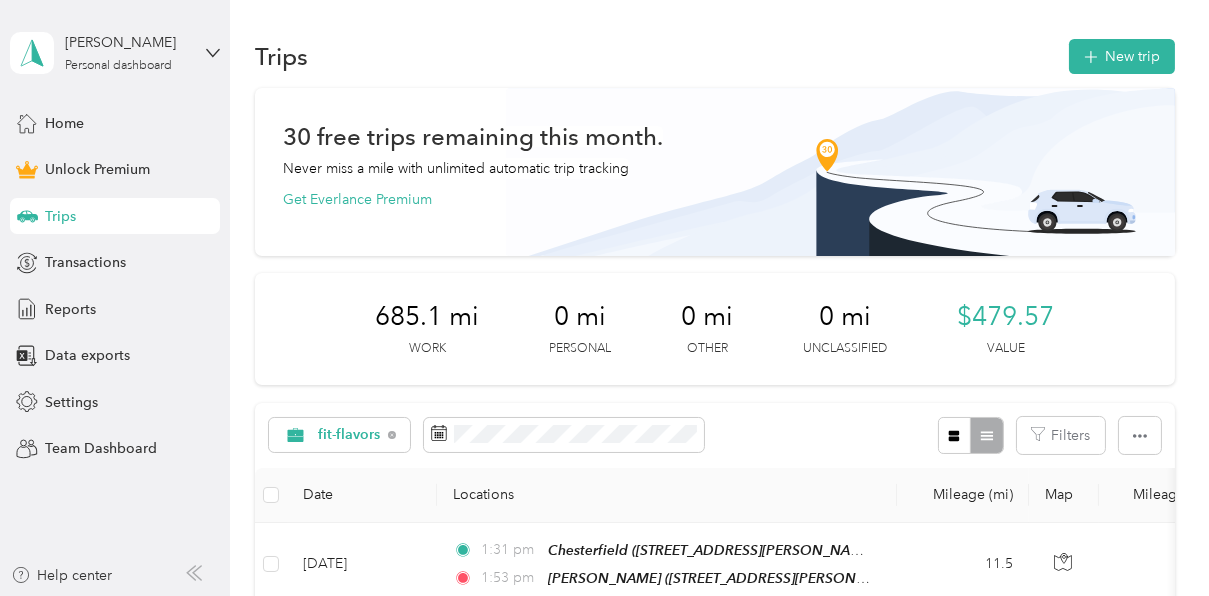 scroll, scrollTop: 281, scrollLeft: 0, axis: vertical 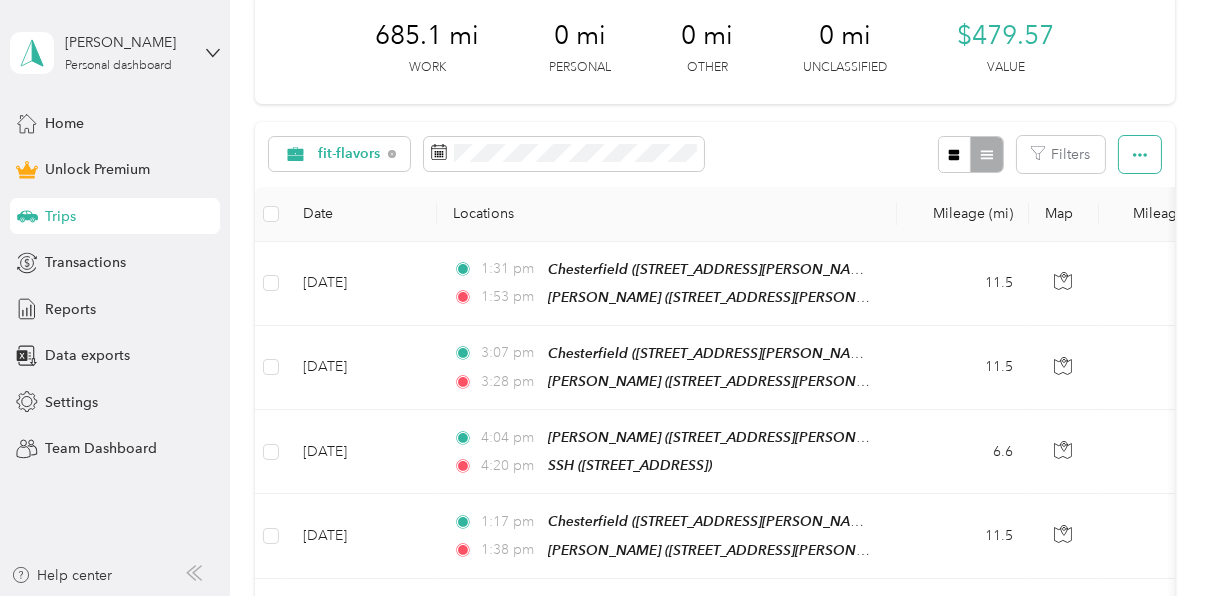 click at bounding box center [1140, 154] 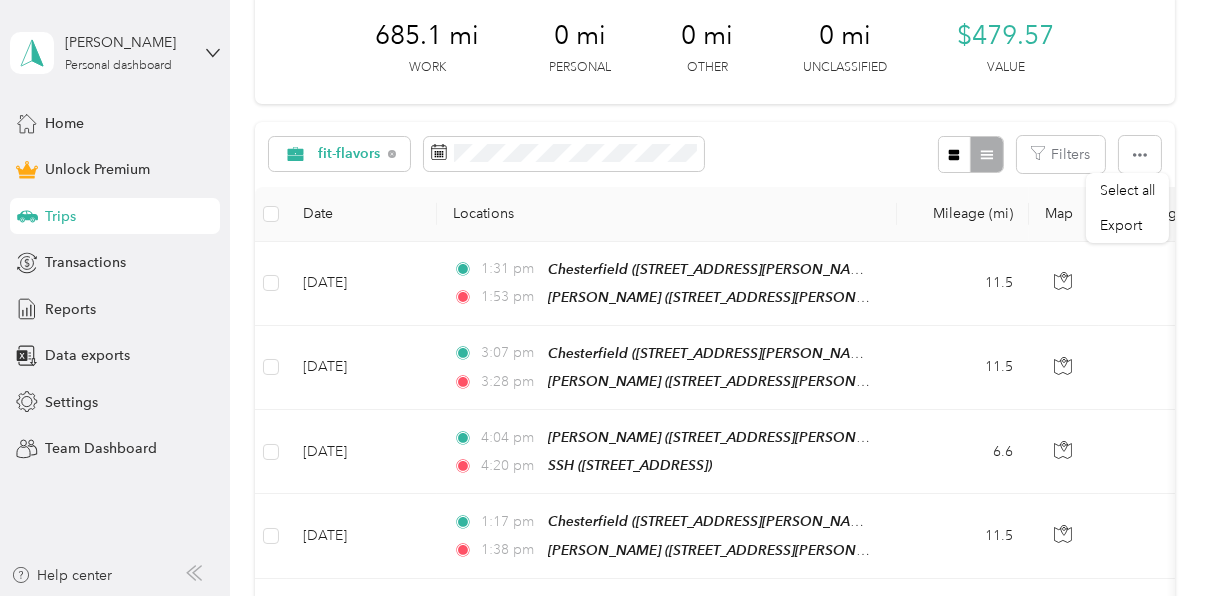 click on "fit-flavors Filters" at bounding box center [715, 154] 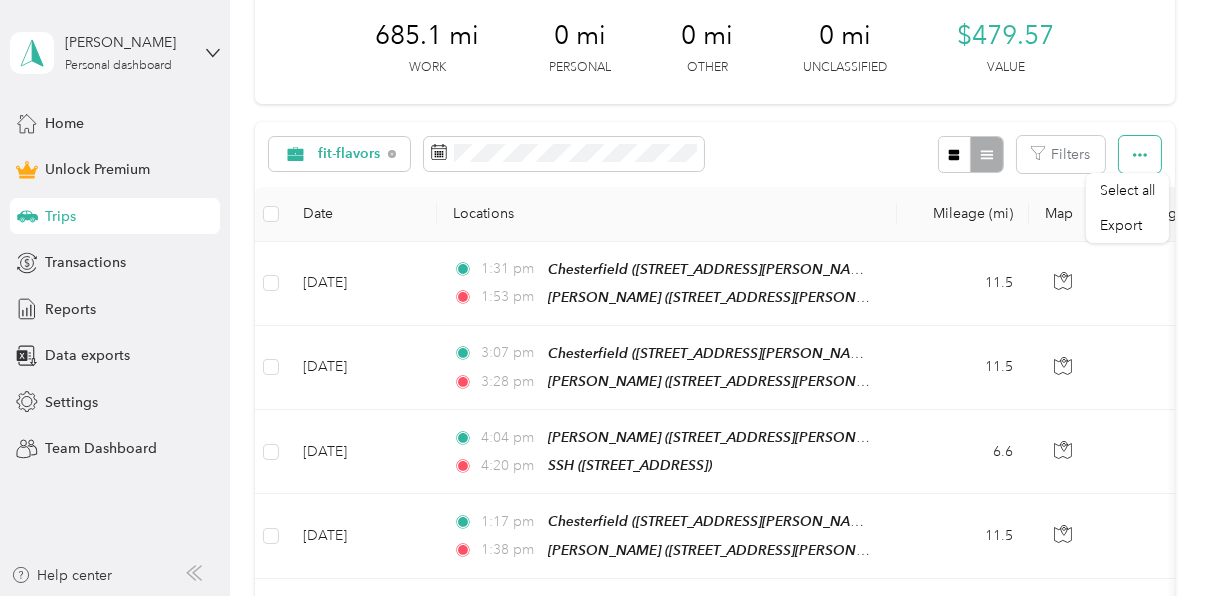 click at bounding box center [1140, 154] 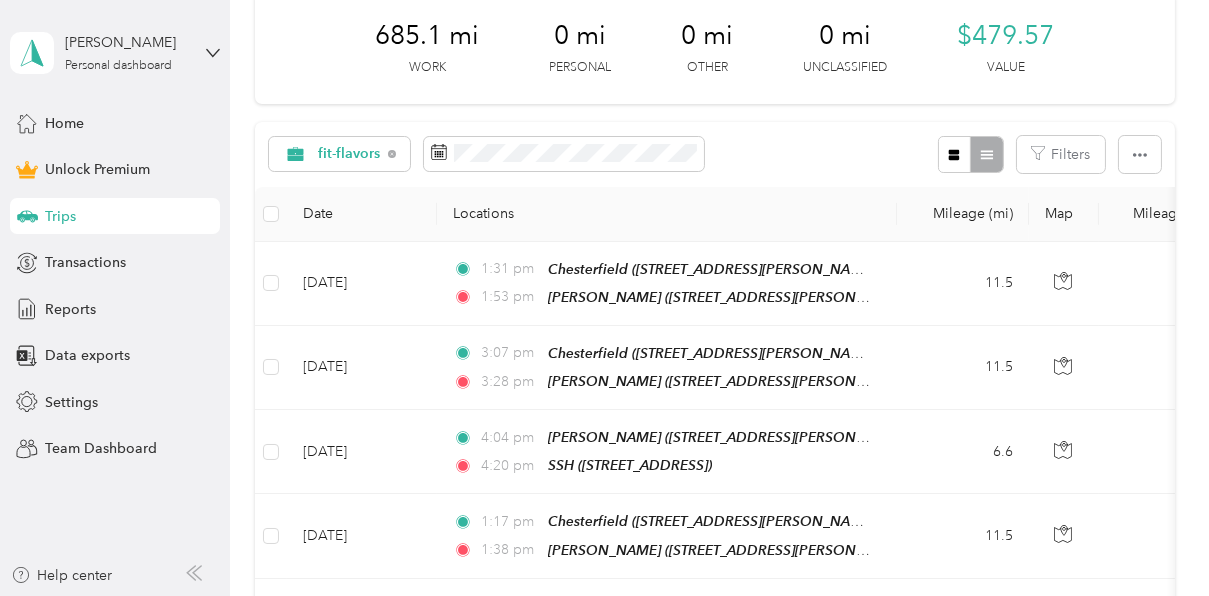 click on "Locations" at bounding box center [667, 214] 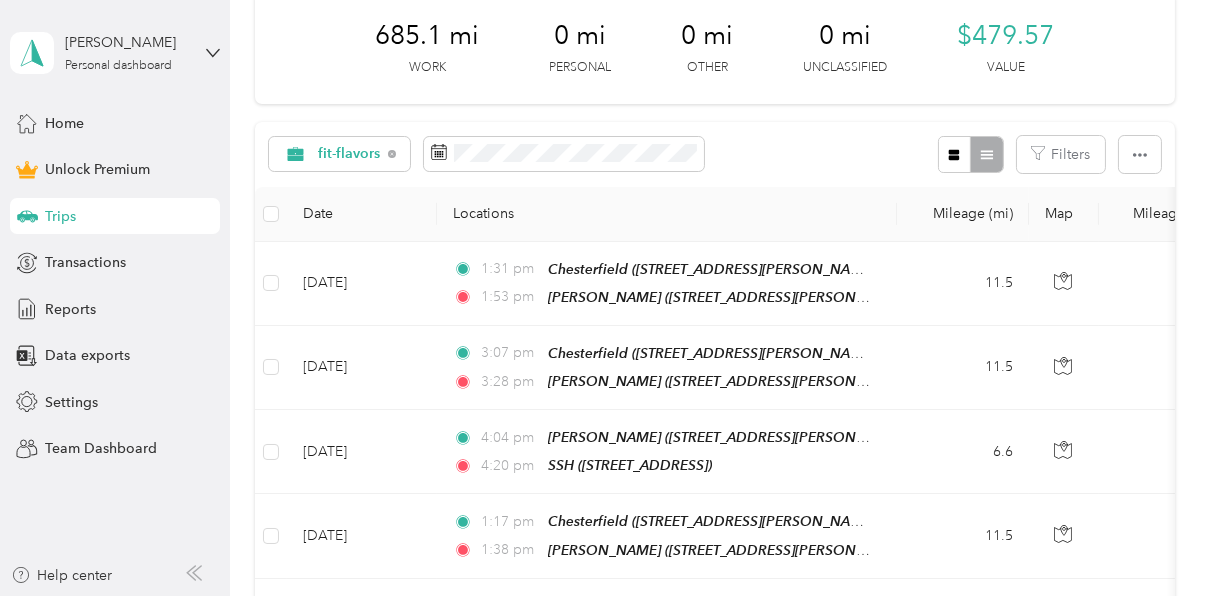 click on "[PERSON_NAME] Personal dashboard" at bounding box center [115, 53] 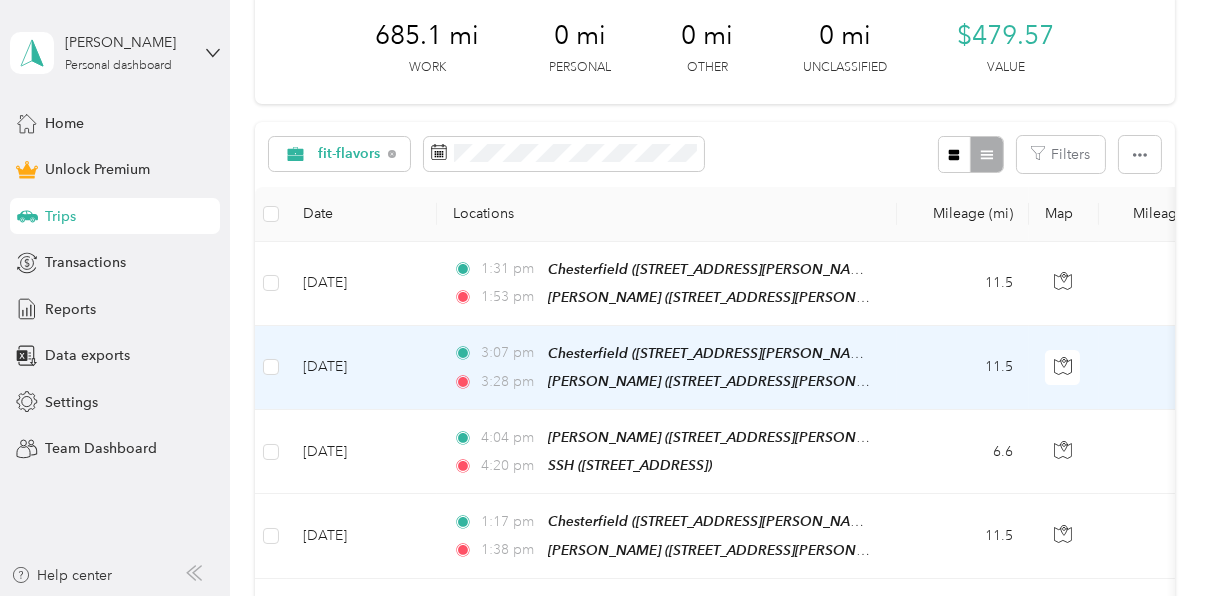 scroll, scrollTop: 0, scrollLeft: 0, axis: both 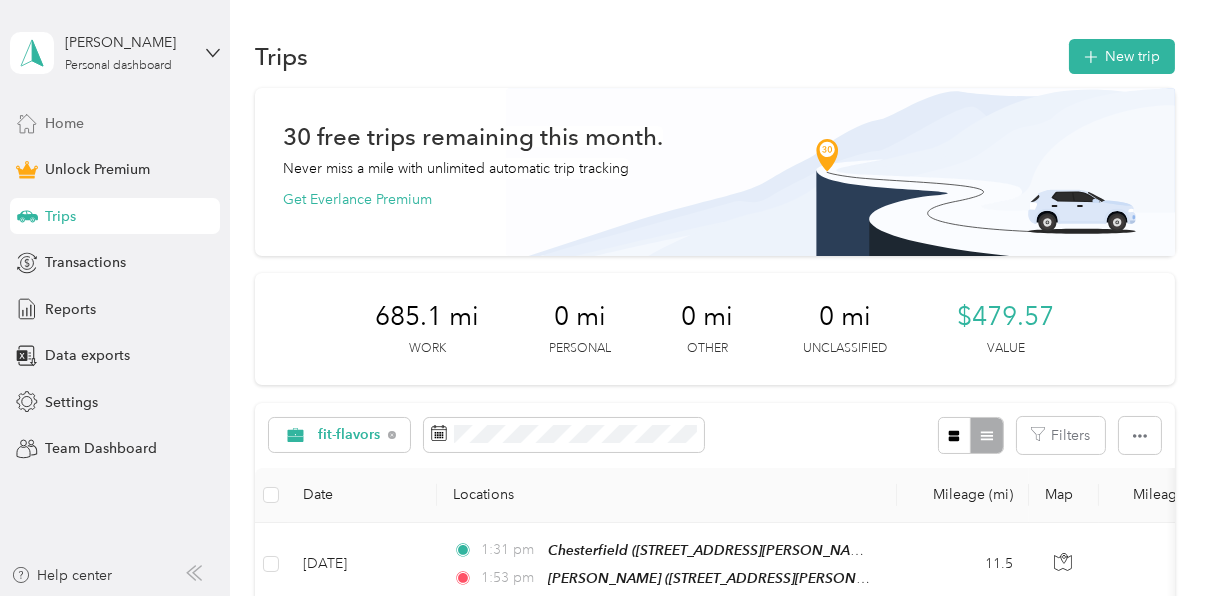 click on "Home" at bounding box center (115, 123) 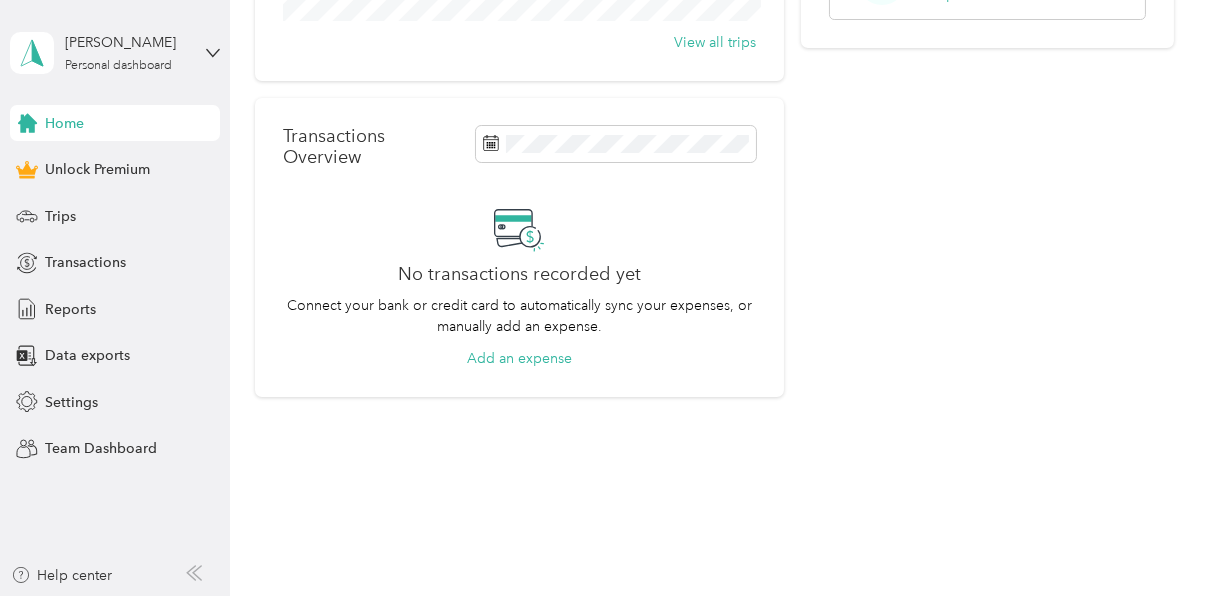 scroll, scrollTop: 0, scrollLeft: 0, axis: both 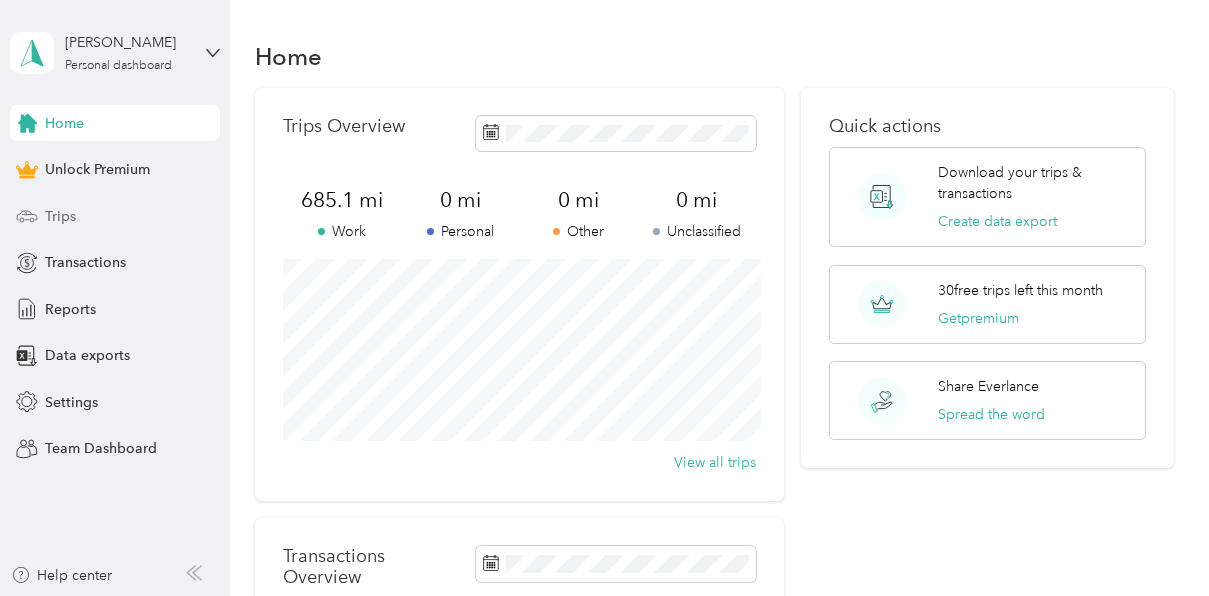 click on "Trips" at bounding box center [115, 216] 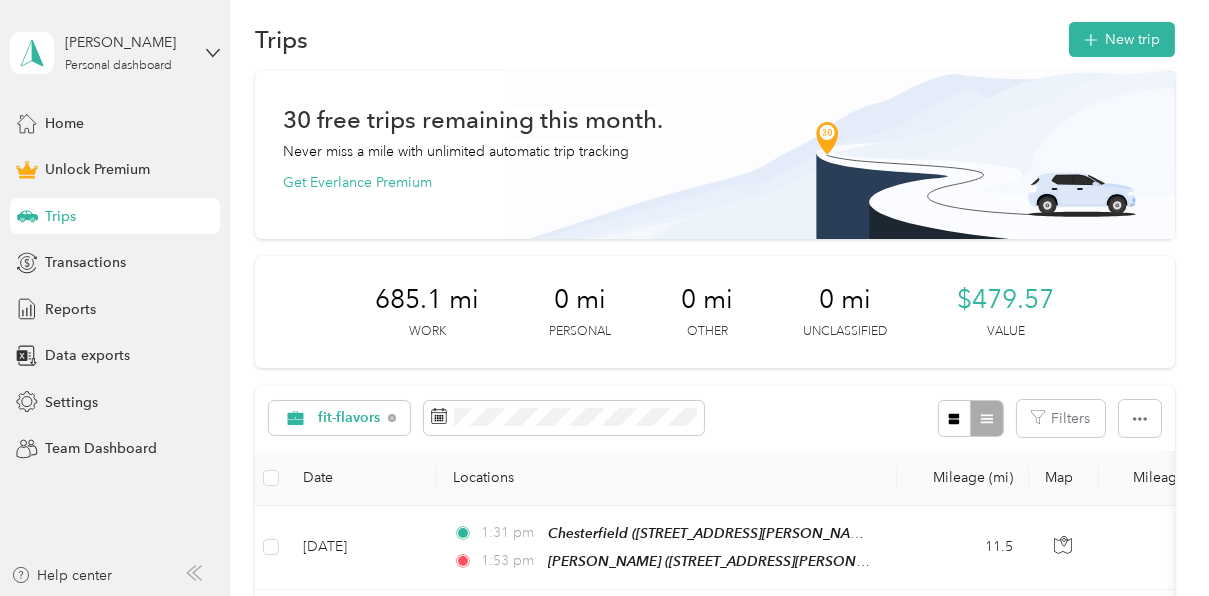 scroll, scrollTop: 0, scrollLeft: 0, axis: both 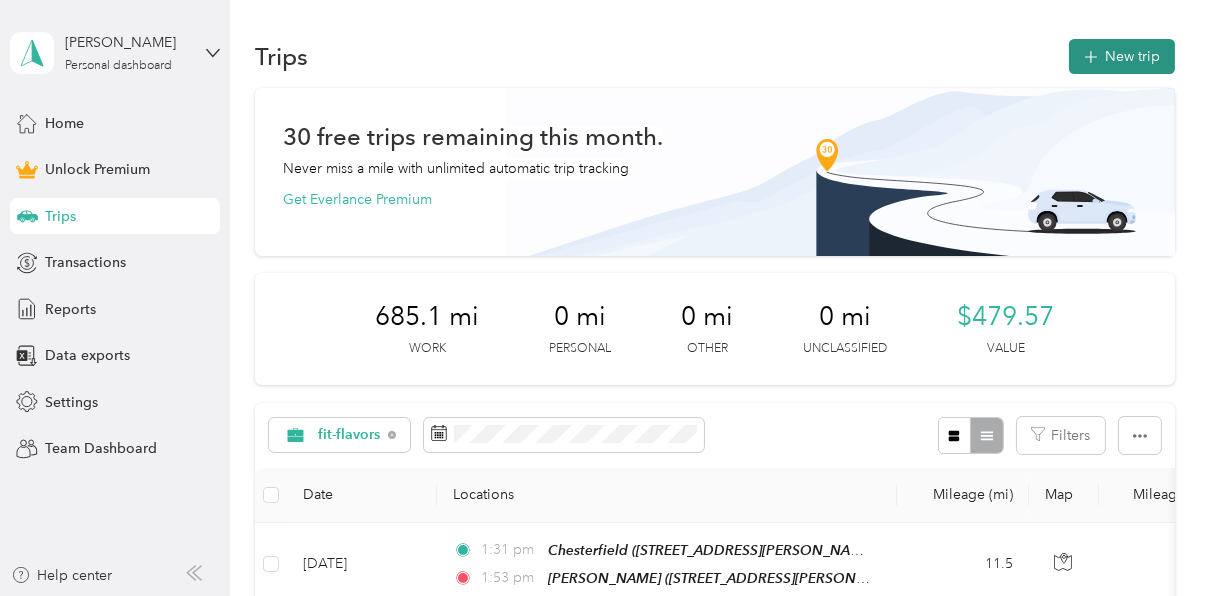 click on "New trip" at bounding box center (1122, 56) 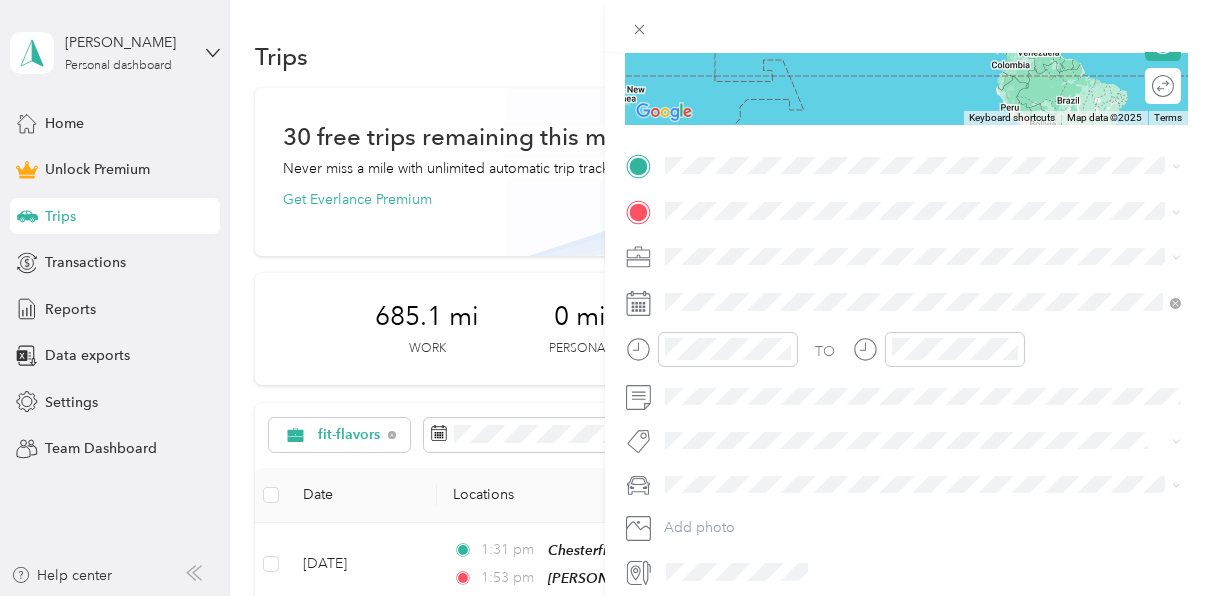 scroll, scrollTop: 391, scrollLeft: 0, axis: vertical 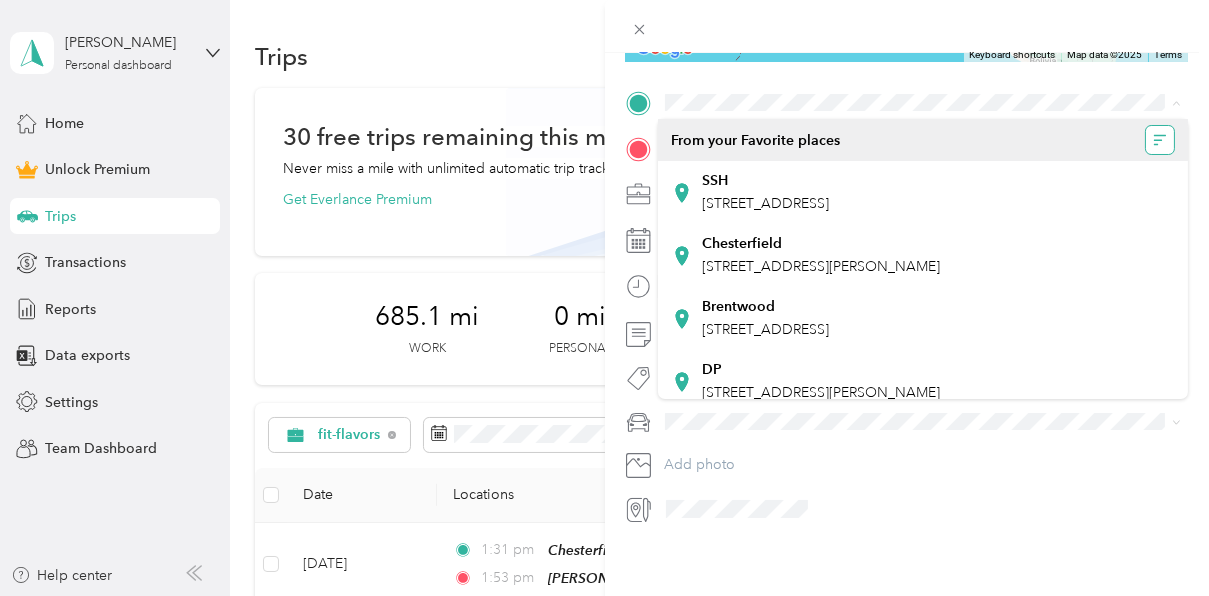 click 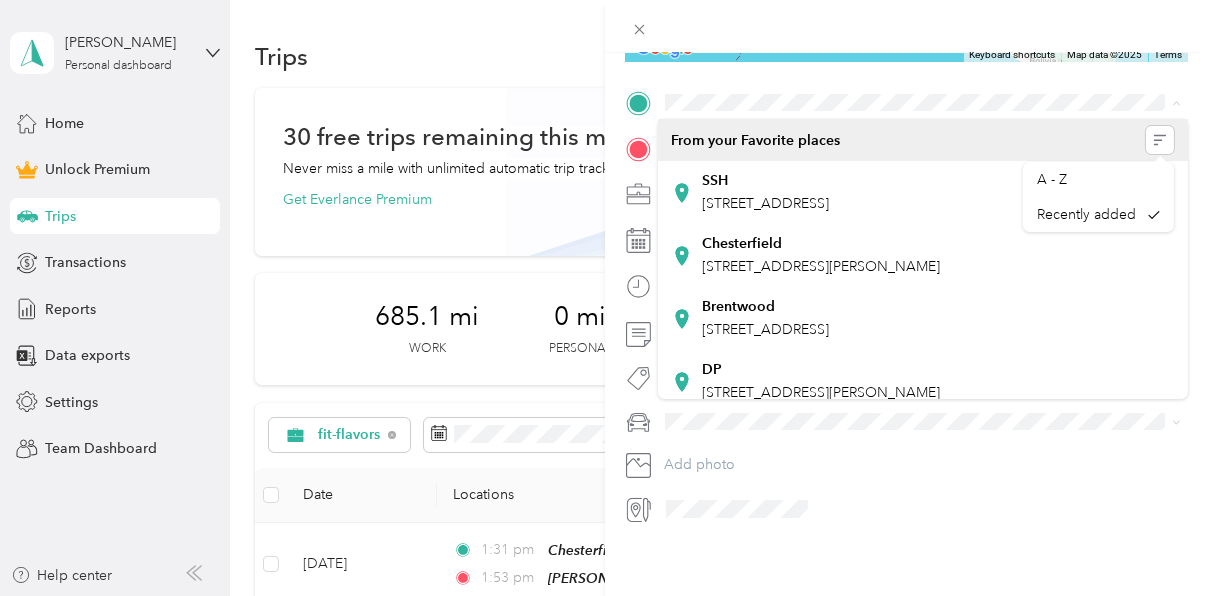 click on "From your Favorite places" at bounding box center (923, 140) 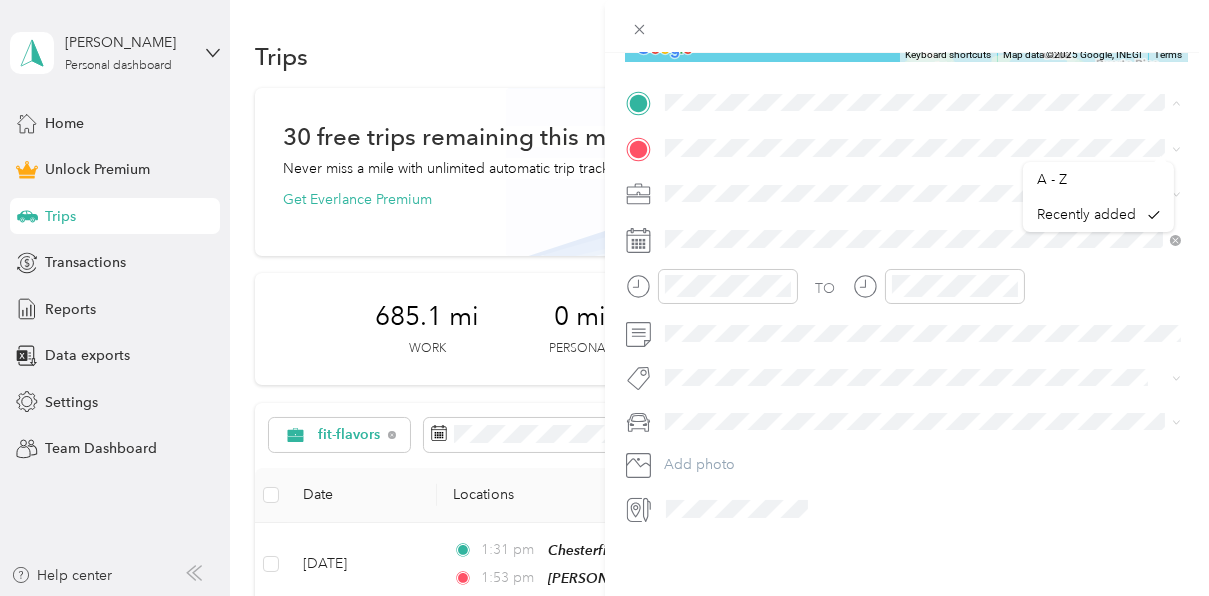 click on "From your Favorite places" at bounding box center (923, 140) 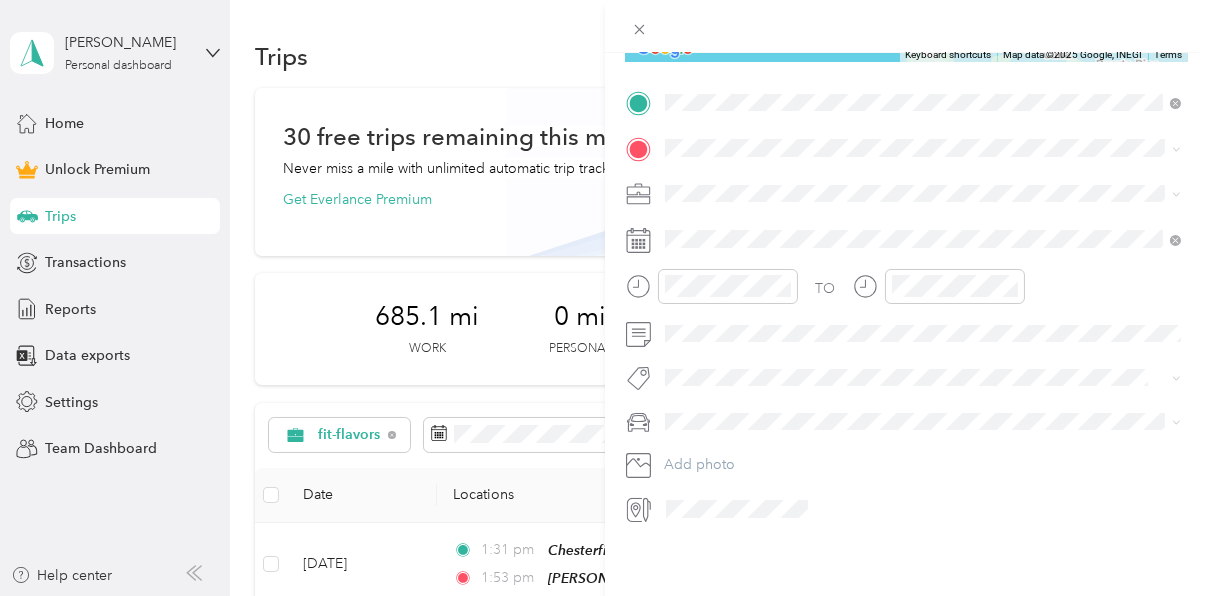 click on "[STREET_ADDRESS][US_STATE]" at bounding box center (802, 174) 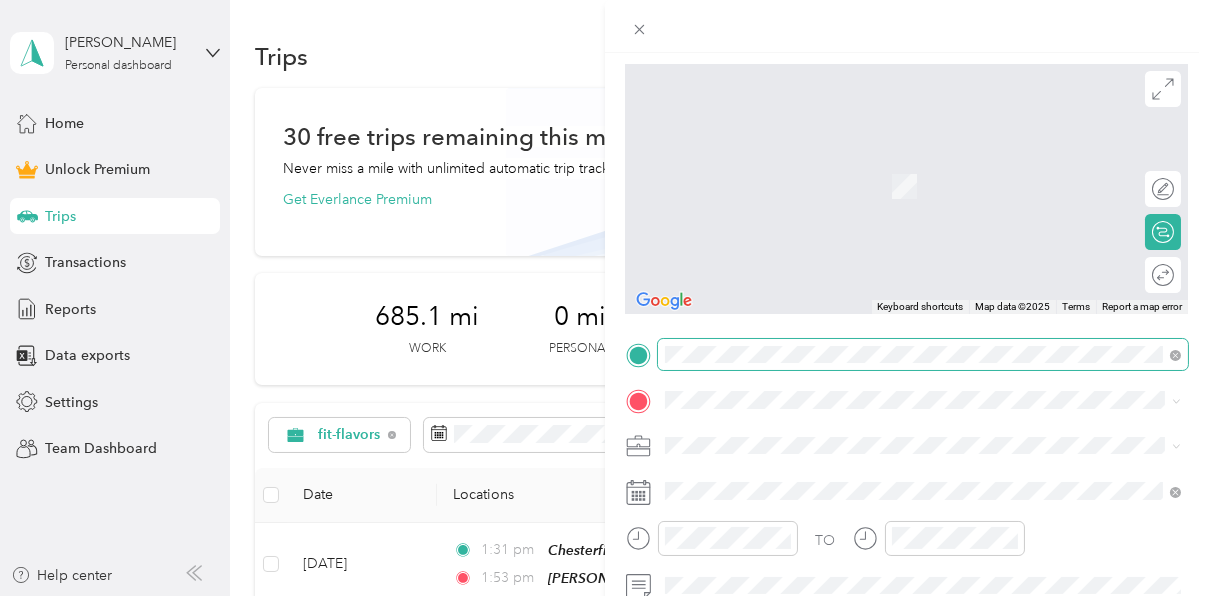 scroll, scrollTop: 140, scrollLeft: 0, axis: vertical 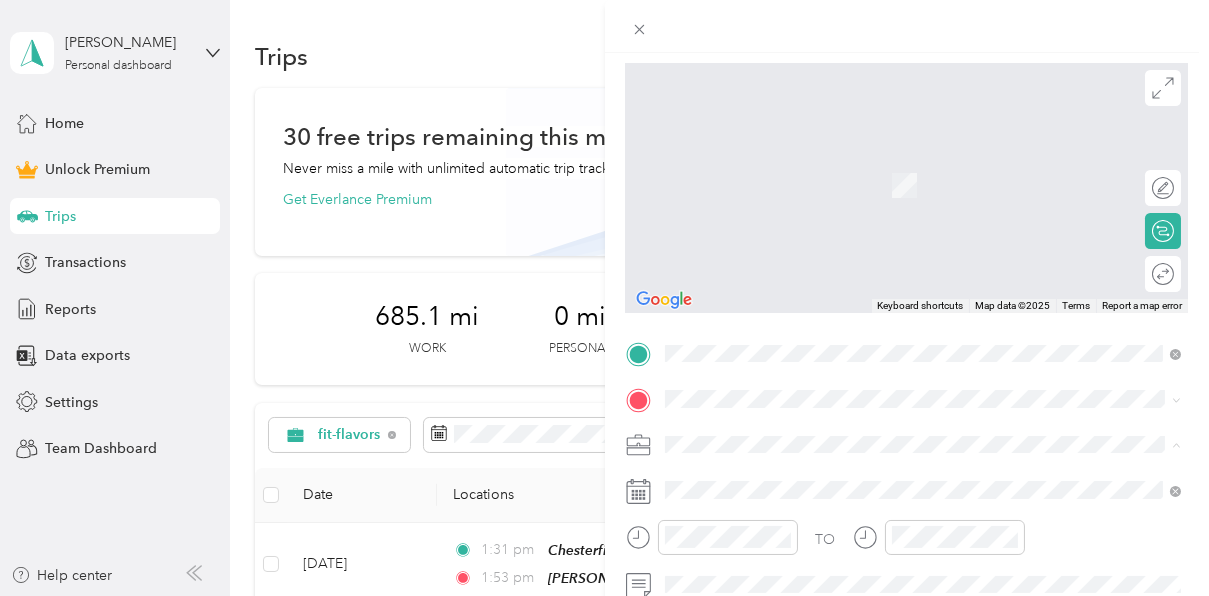 click at bounding box center [907, 26] 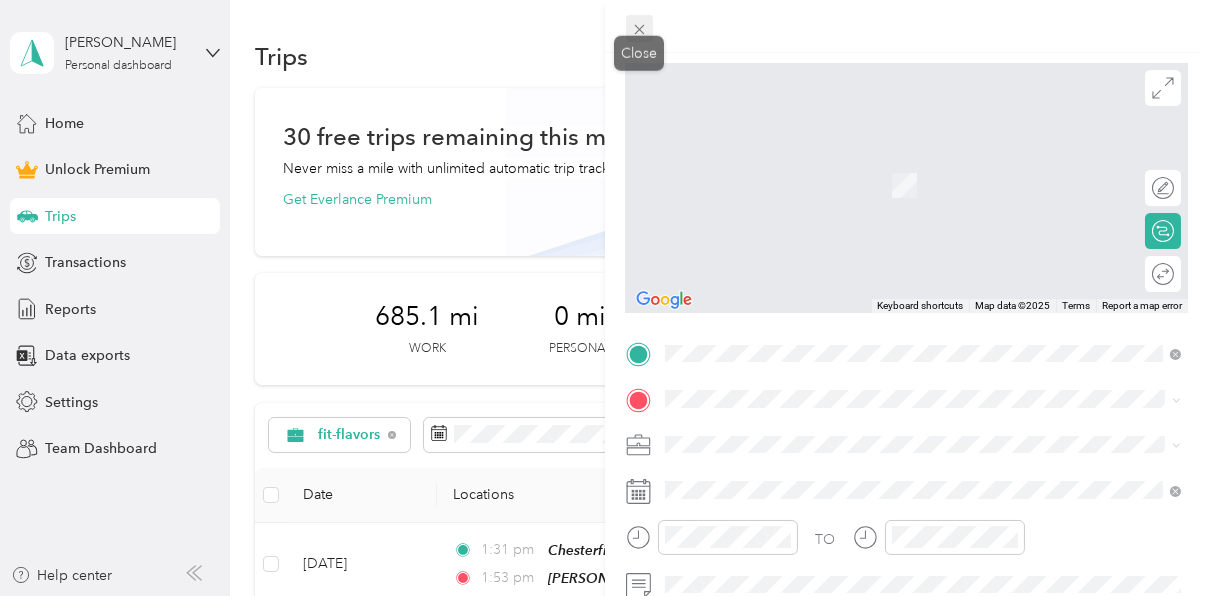 click 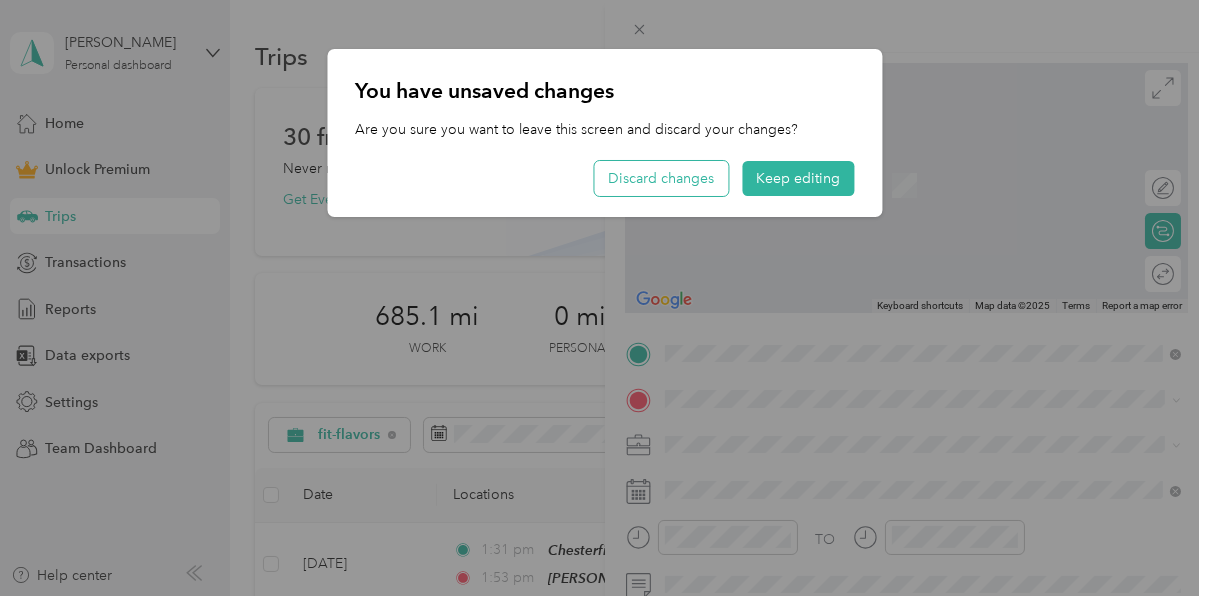click on "Discard changes" at bounding box center (661, 178) 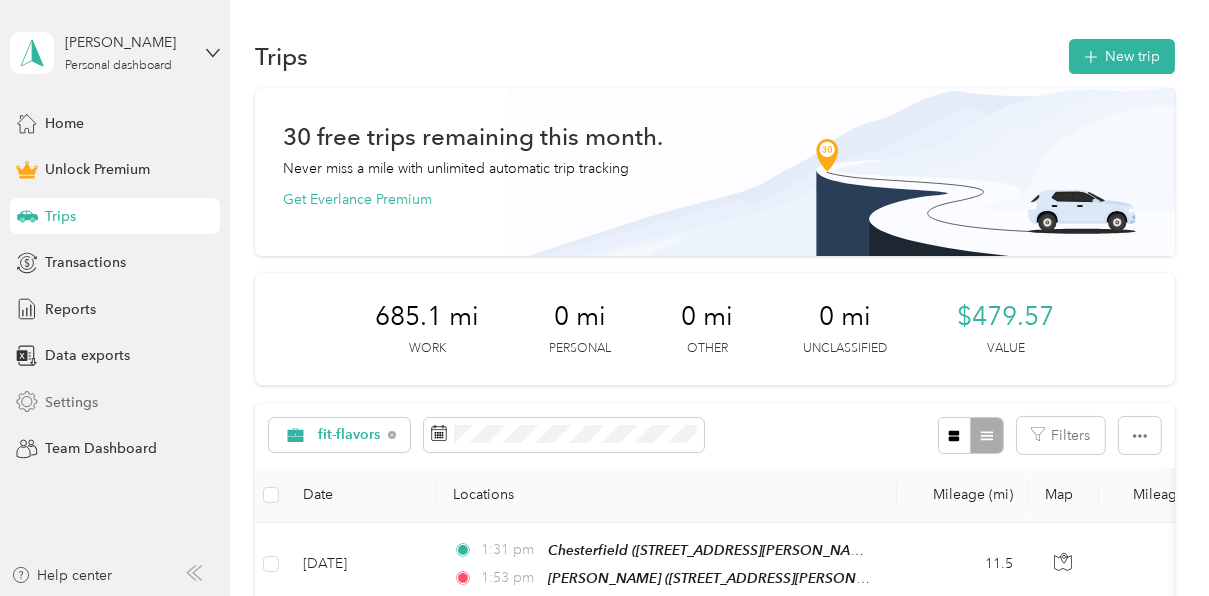 click on "Settings" at bounding box center [71, 402] 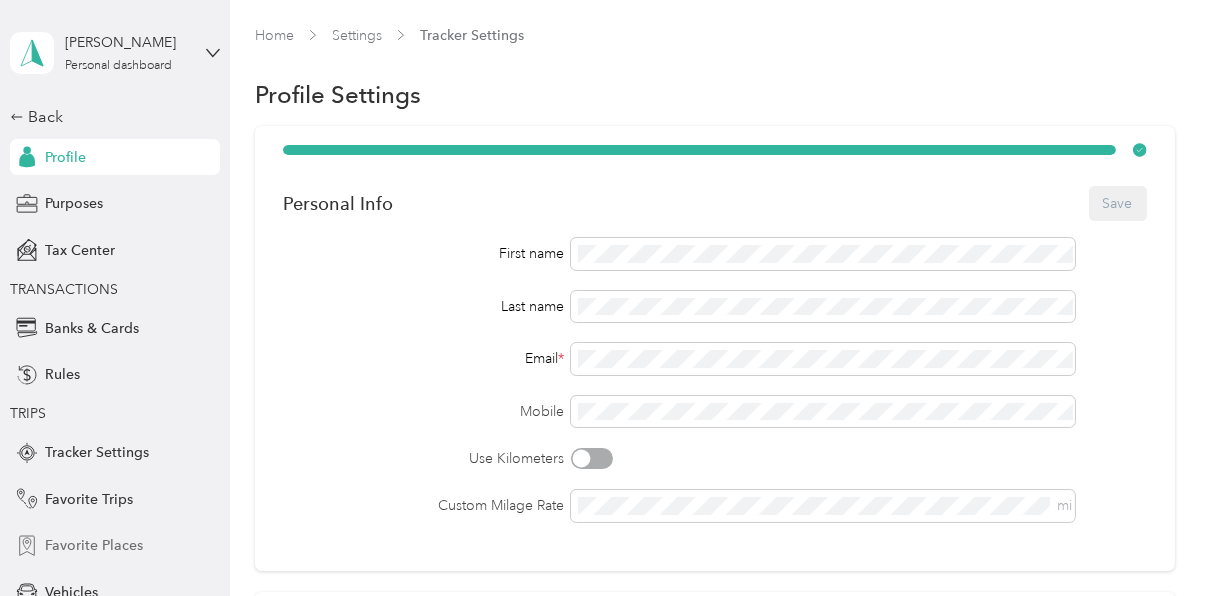 click on "Favorite Places" at bounding box center (94, 545) 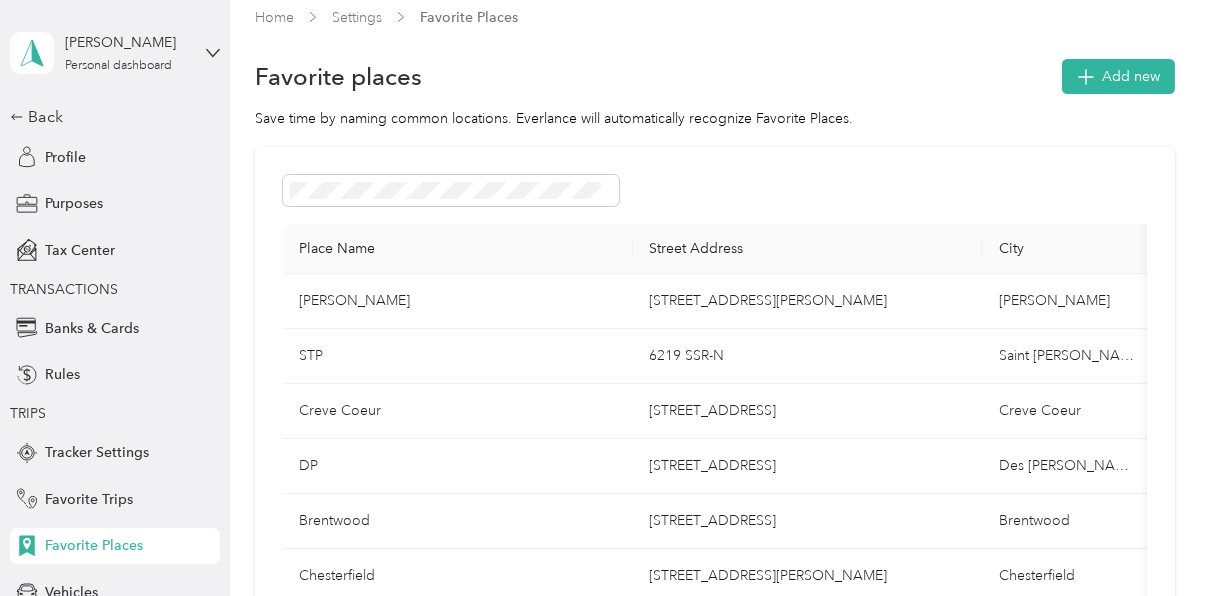 scroll, scrollTop: 17, scrollLeft: 0, axis: vertical 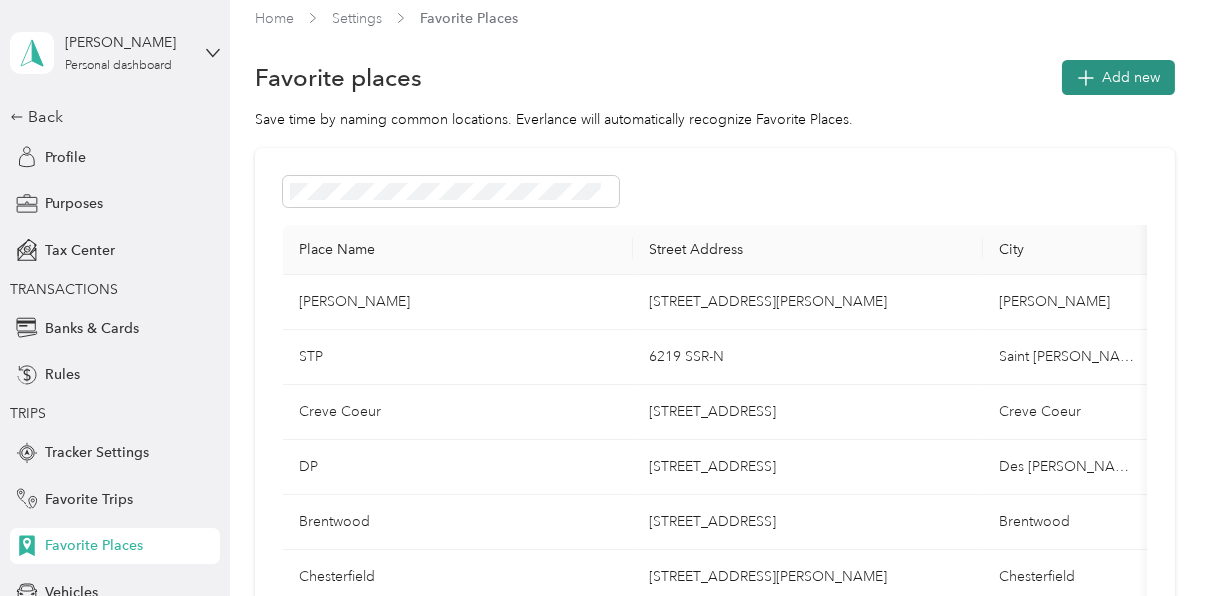 click on "Add new" at bounding box center [1132, 77] 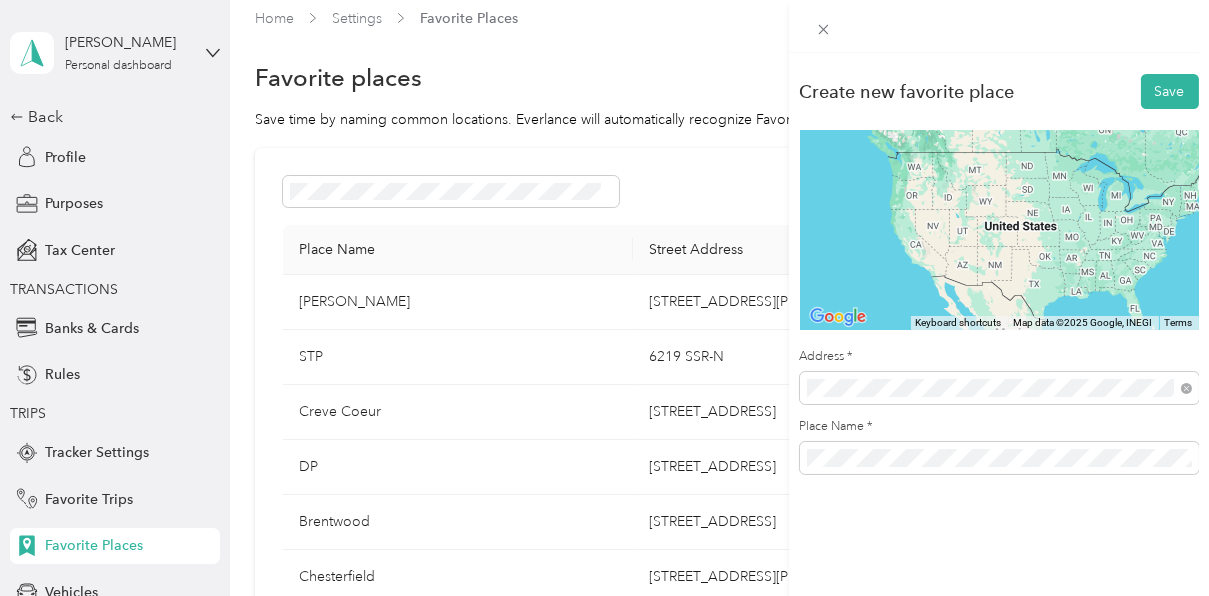 click on "[STREET_ADDRESS][US_STATE]" at bounding box center [944, 221] 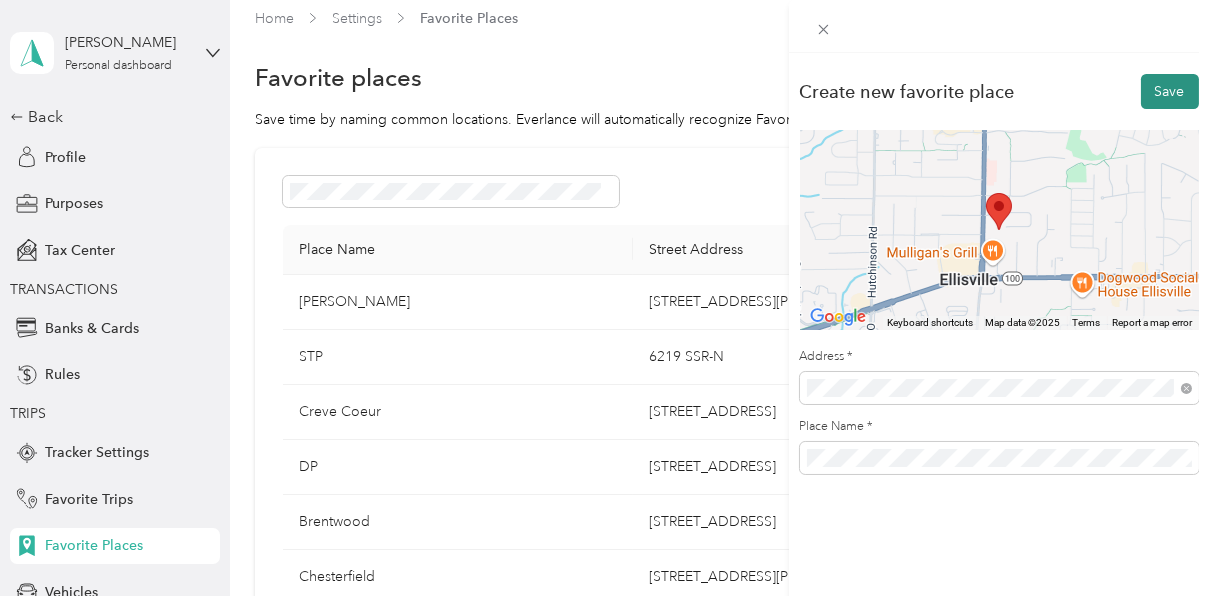 click on "Save" at bounding box center (1170, 91) 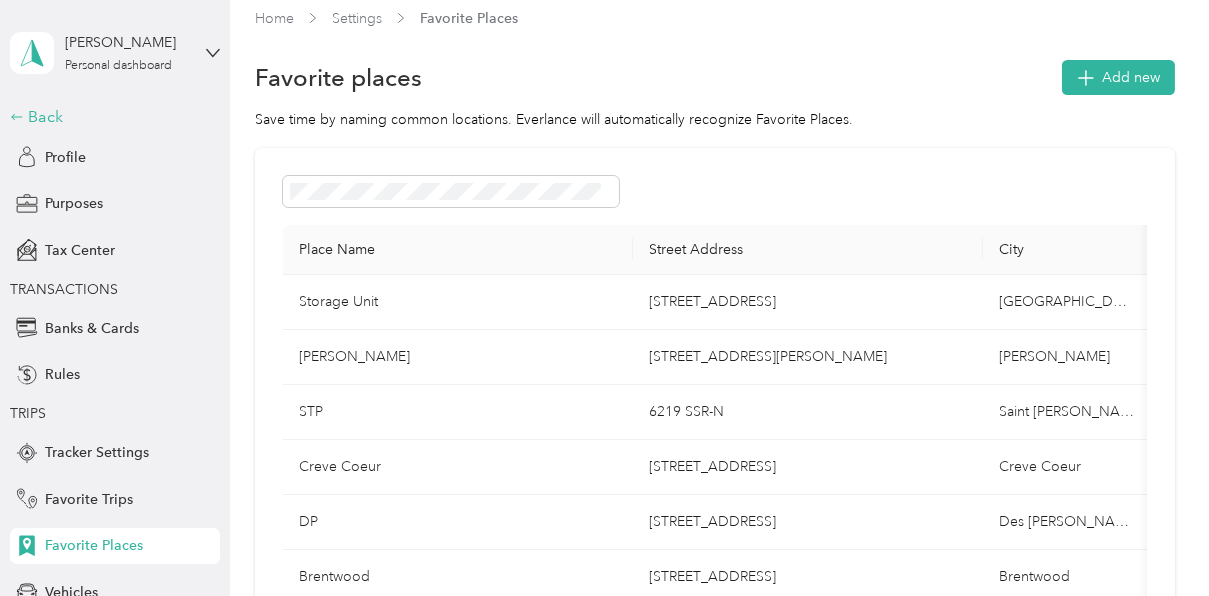 click on "Back" at bounding box center (110, 117) 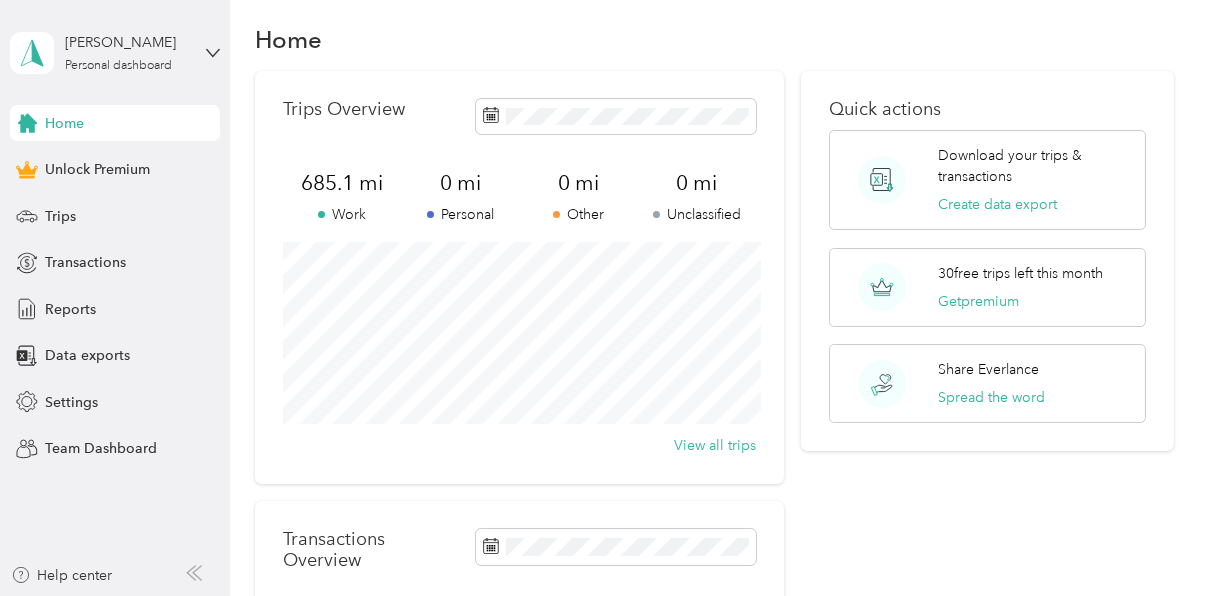 scroll, scrollTop: 0, scrollLeft: 0, axis: both 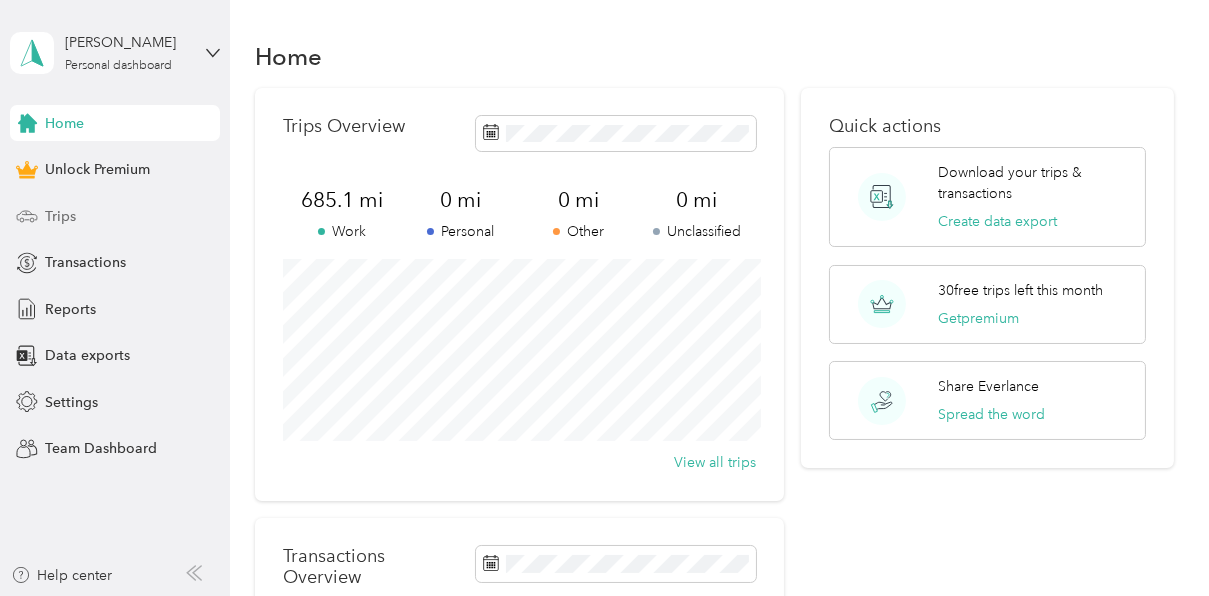 click on "Trips" at bounding box center (115, 216) 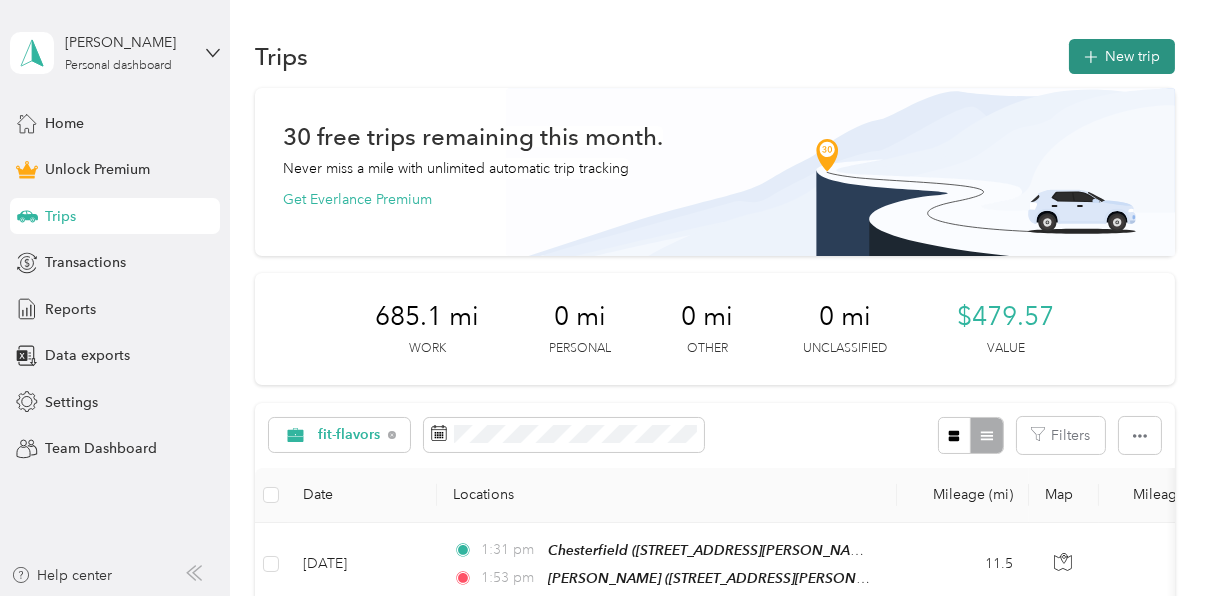 click 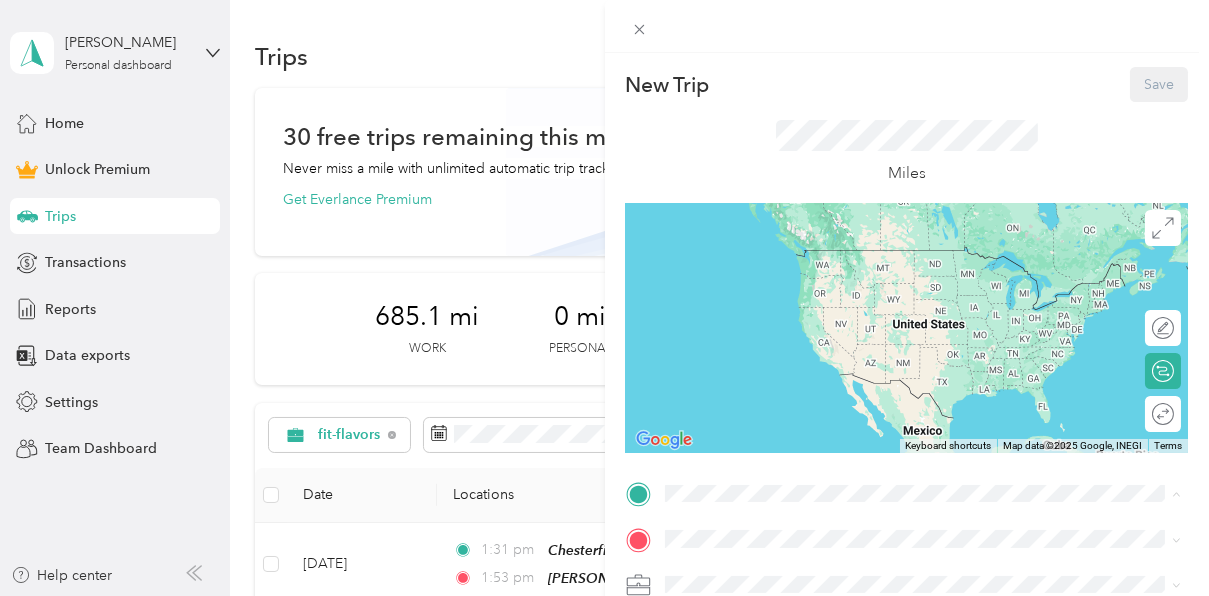 click on "[STREET_ADDRESS][PERSON_NAME]" at bounding box center [821, 342] 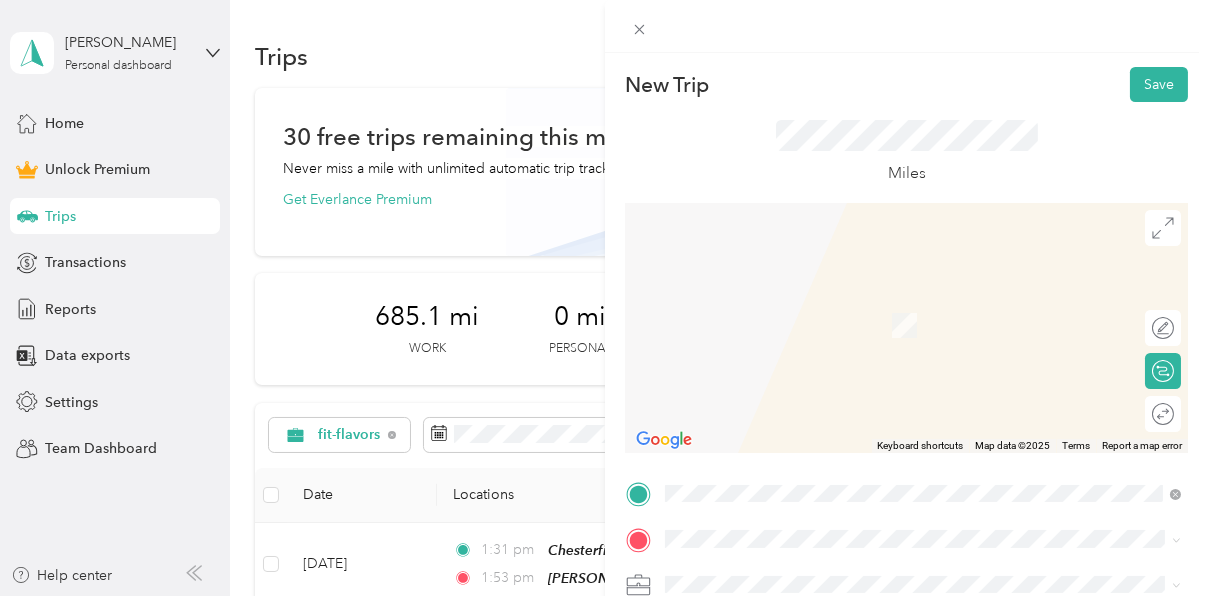 click on "TO Add photo" at bounding box center (907, 697) 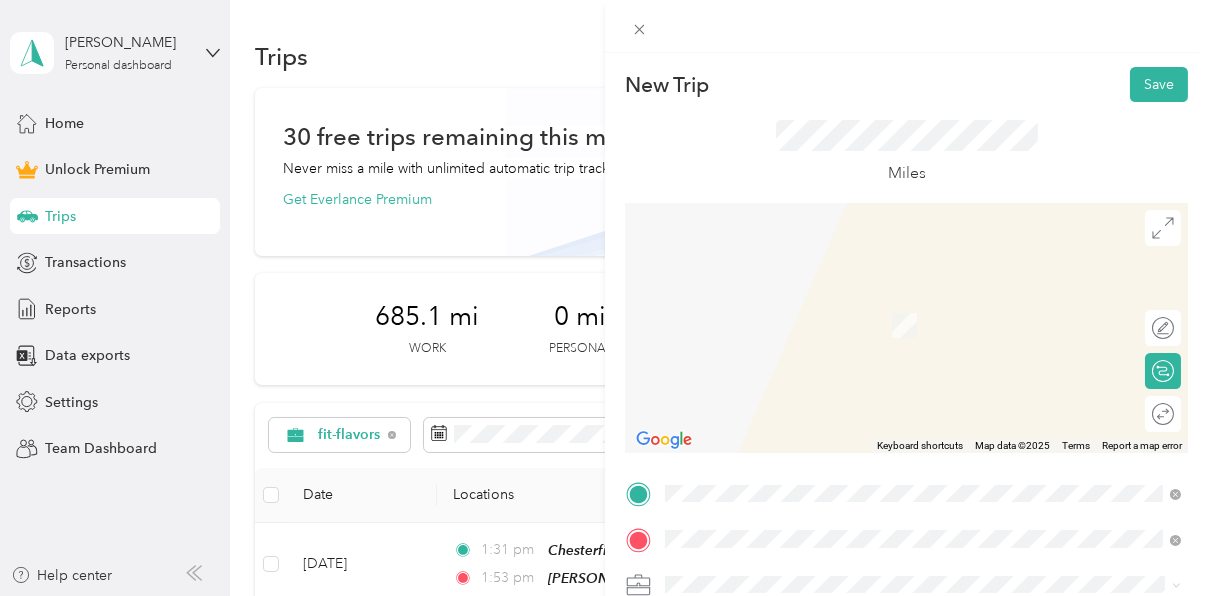 click on "Storage [GEOGRAPHIC_DATA][STREET_ADDRESS][US_STATE]" at bounding box center (802, 315) 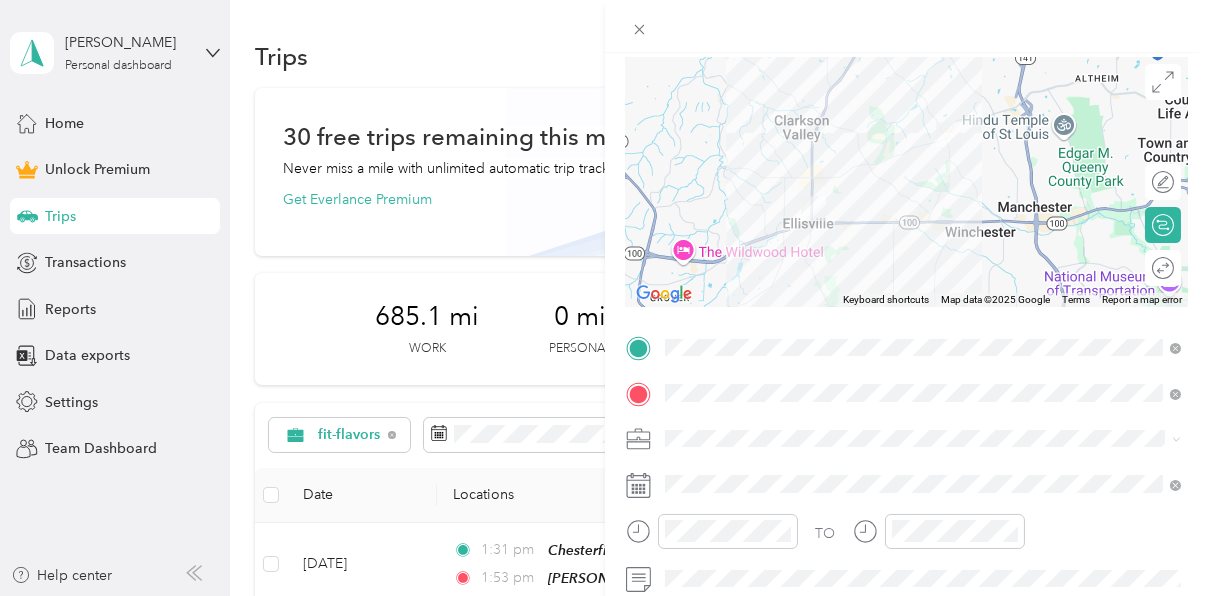 scroll, scrollTop: 172, scrollLeft: 0, axis: vertical 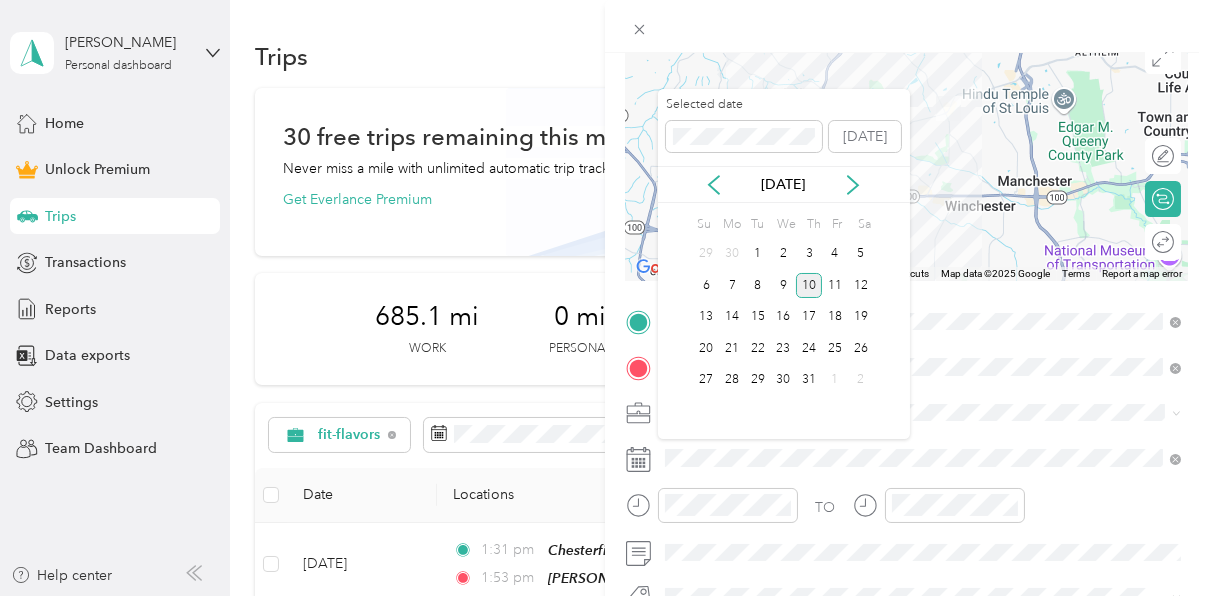 click on "10" at bounding box center [809, 285] 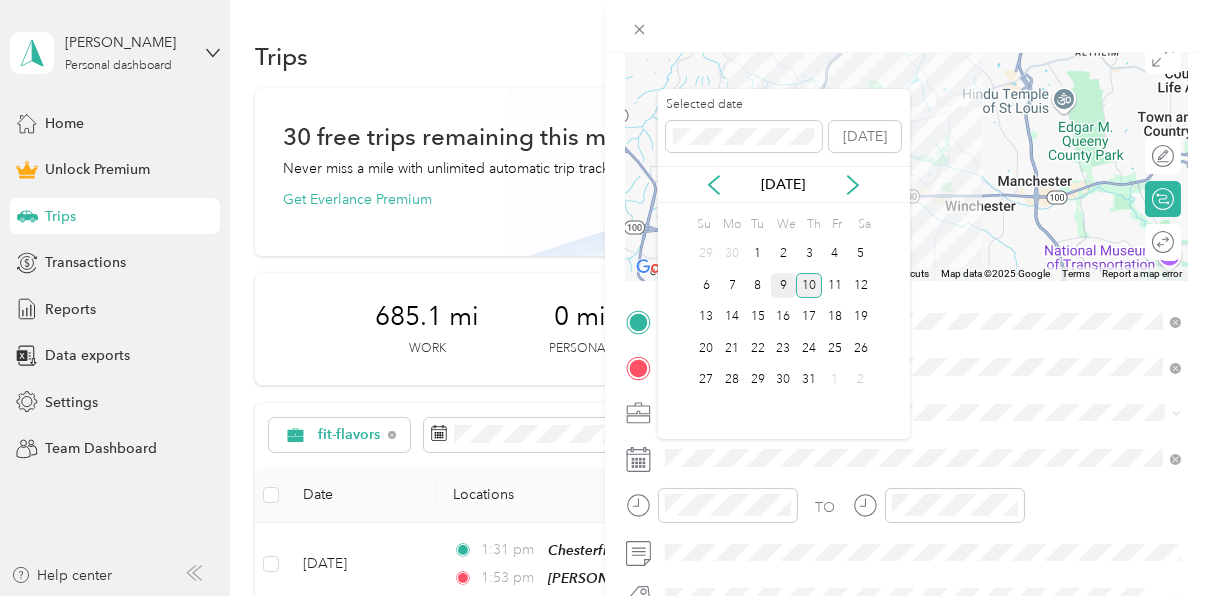 click on "9" at bounding box center [784, 285] 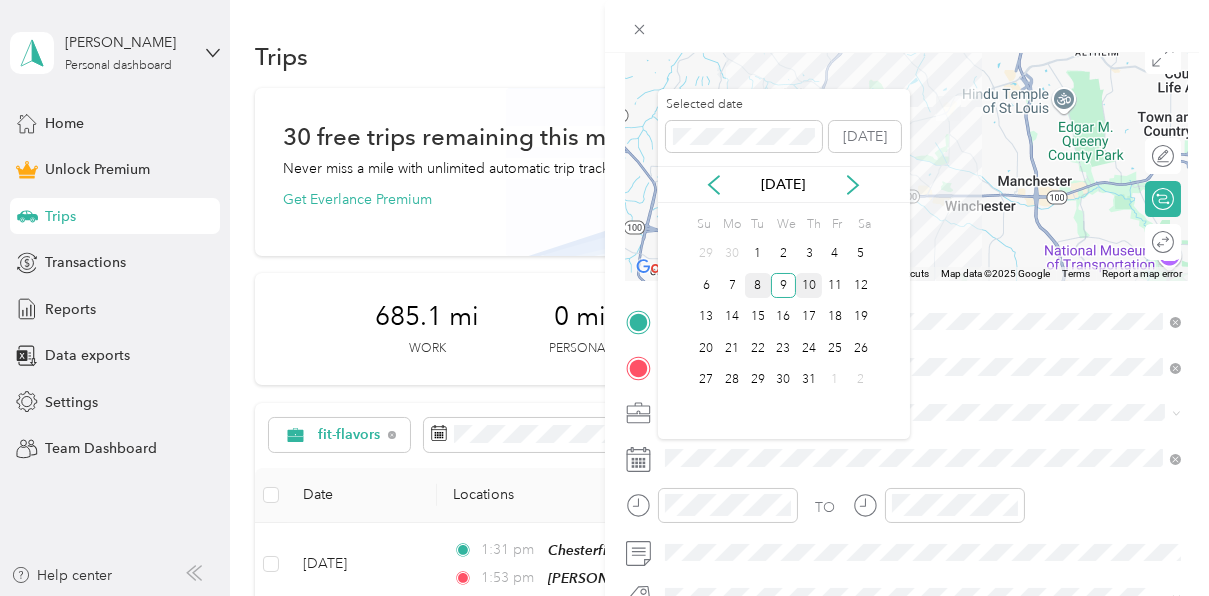 click on "8" at bounding box center (758, 285) 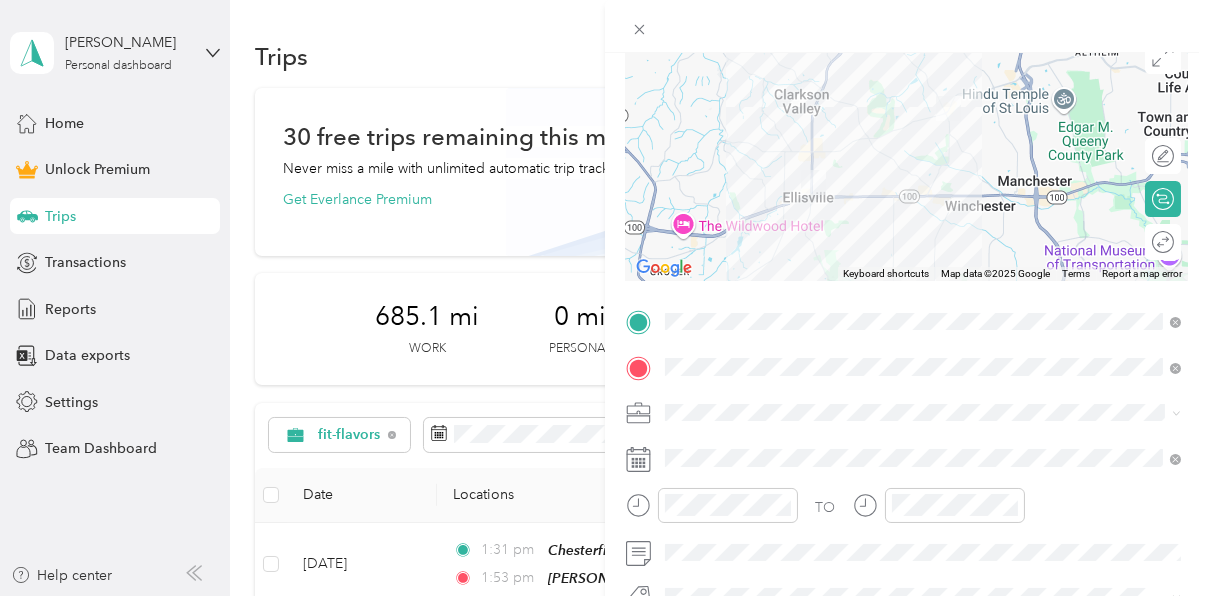 click at bounding box center (923, 413) 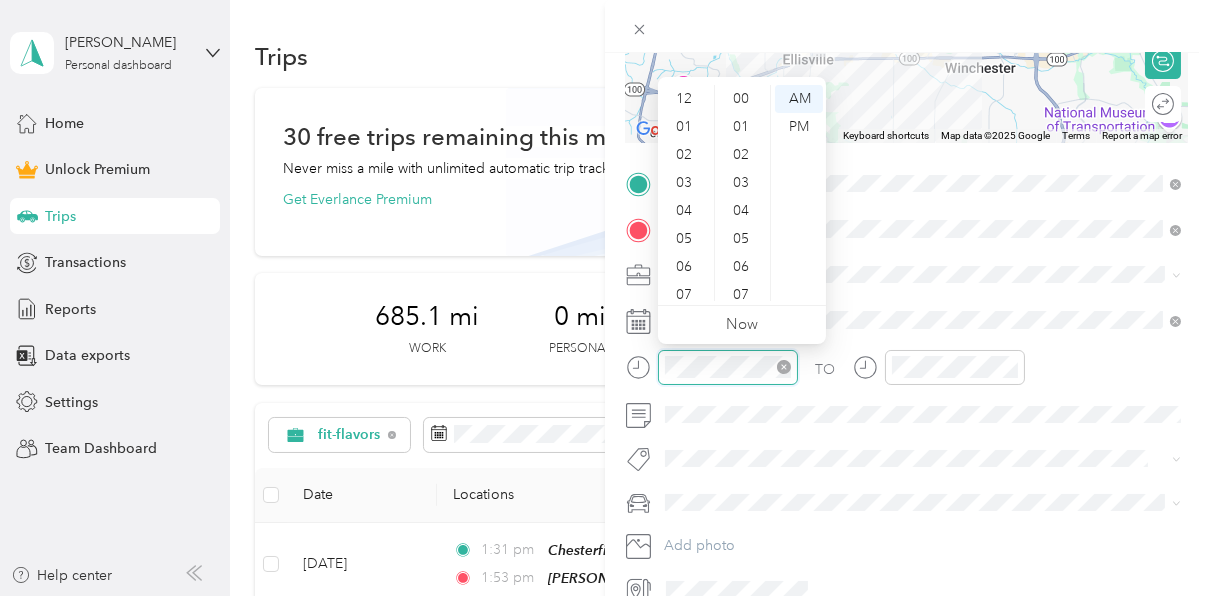 scroll, scrollTop: 811, scrollLeft: 0, axis: vertical 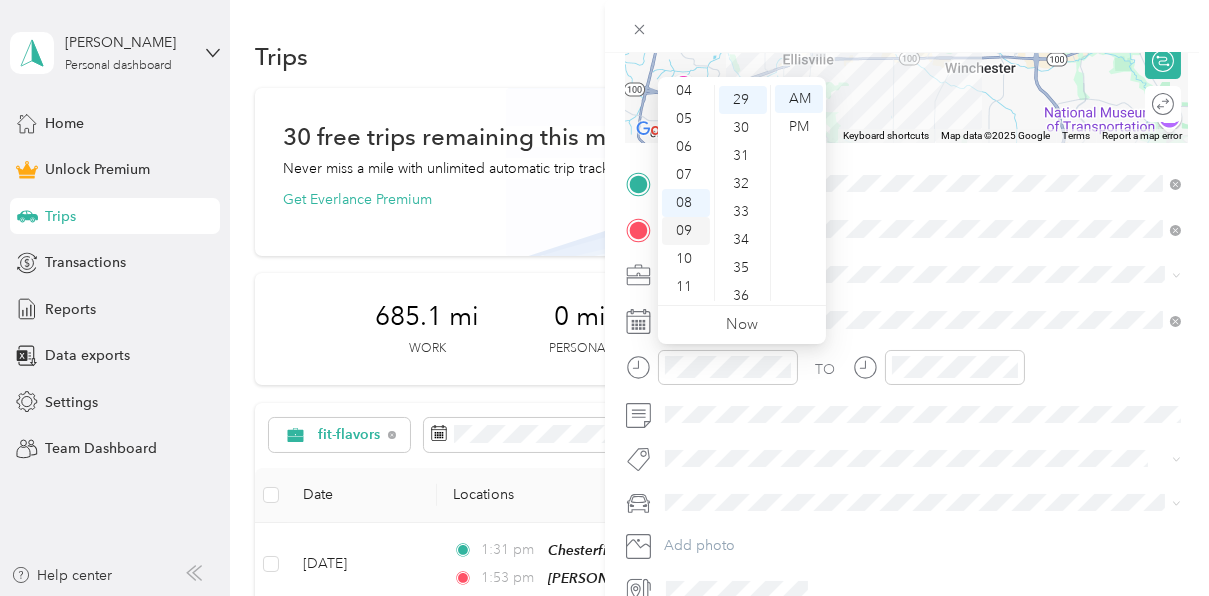 click on "09" at bounding box center (686, 231) 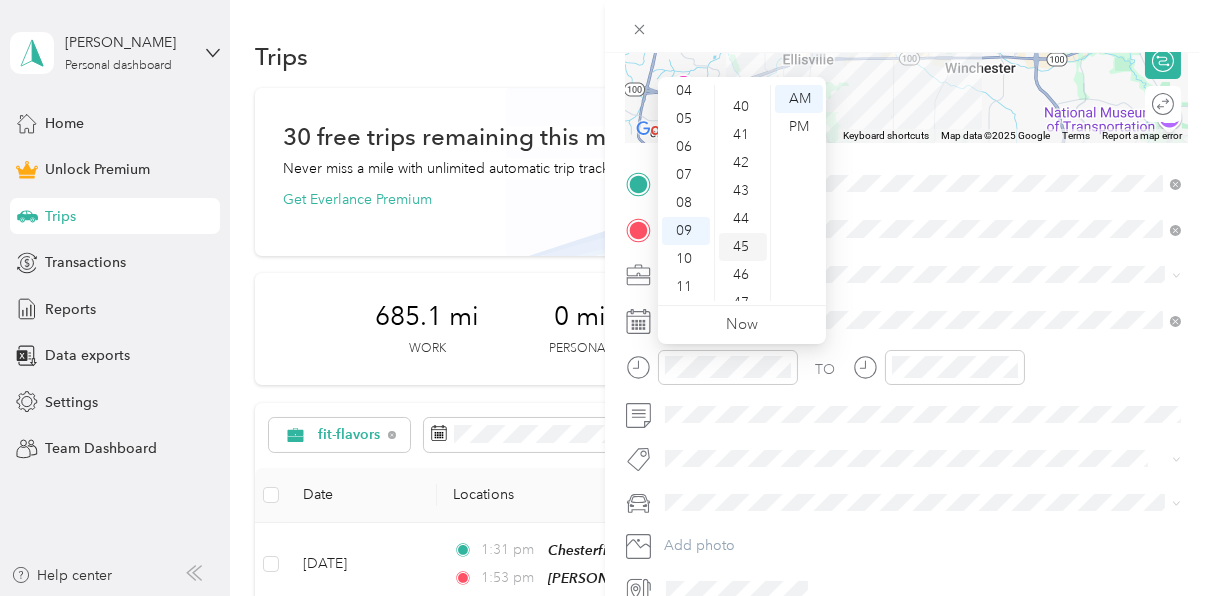 click on "45" at bounding box center [743, 247] 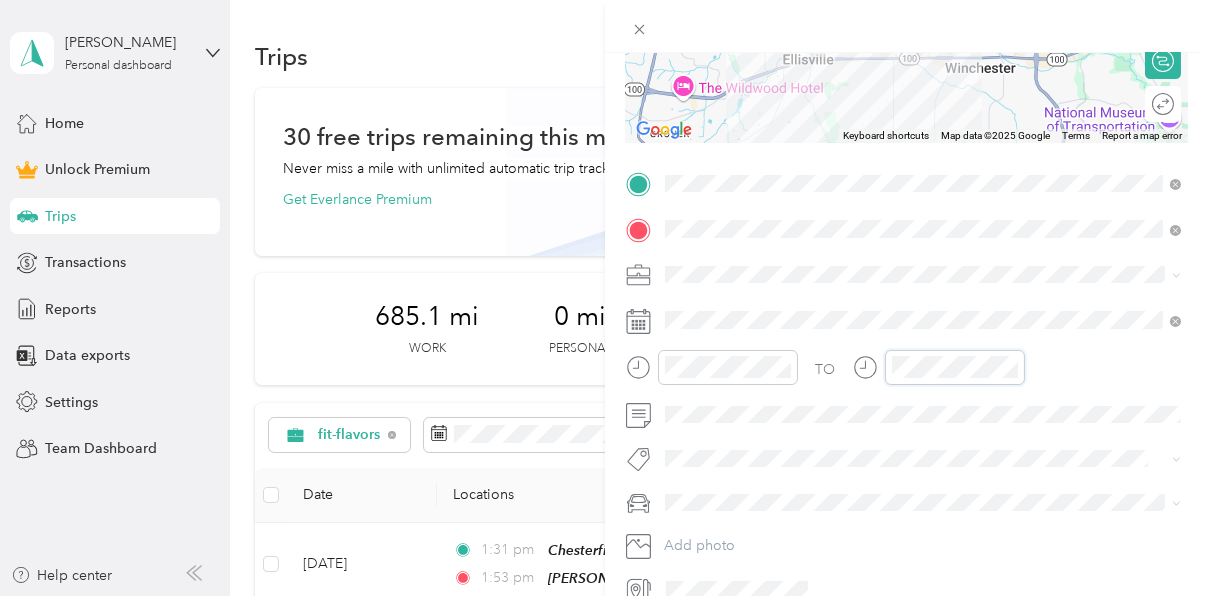 scroll, scrollTop: 810, scrollLeft: 0, axis: vertical 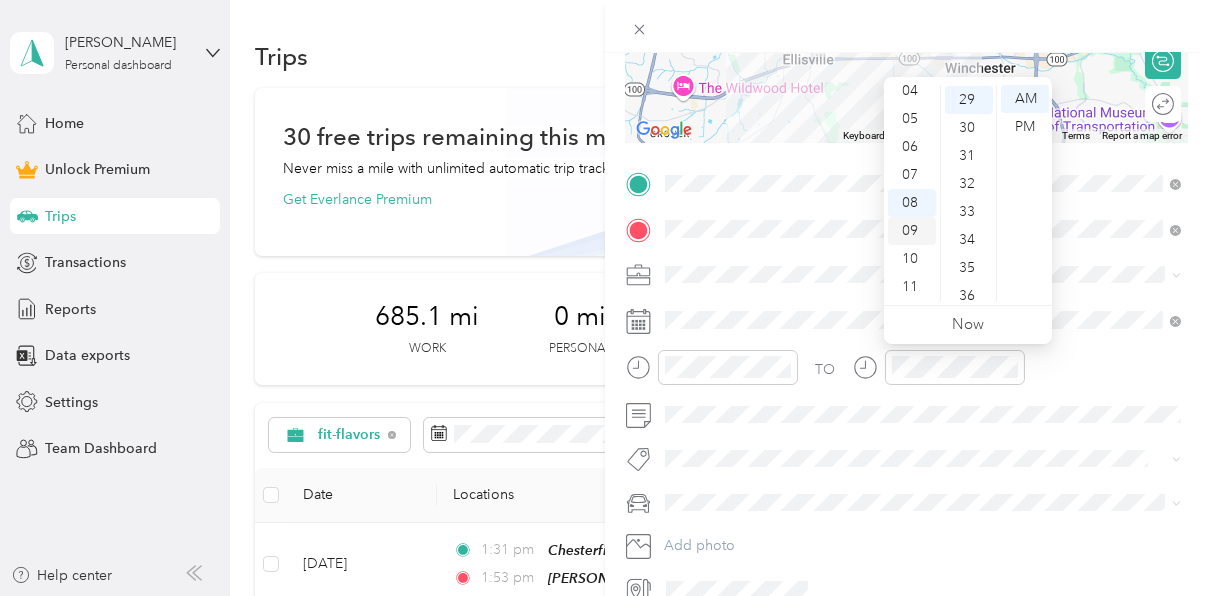 click on "09" at bounding box center (912, 231) 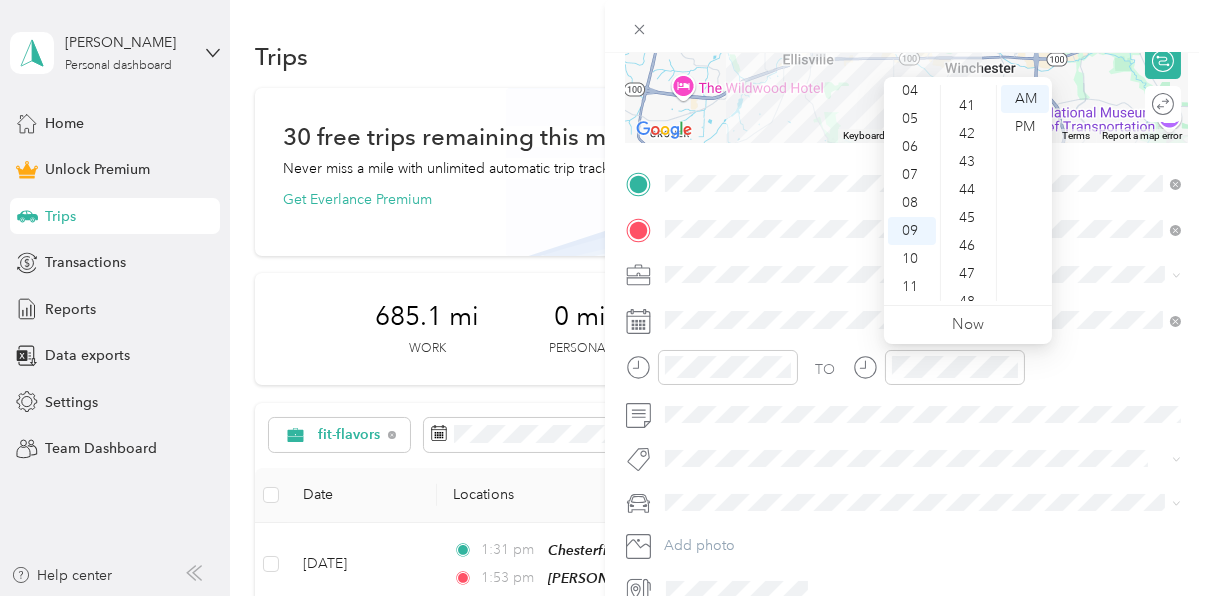scroll, scrollTop: 1464, scrollLeft: 0, axis: vertical 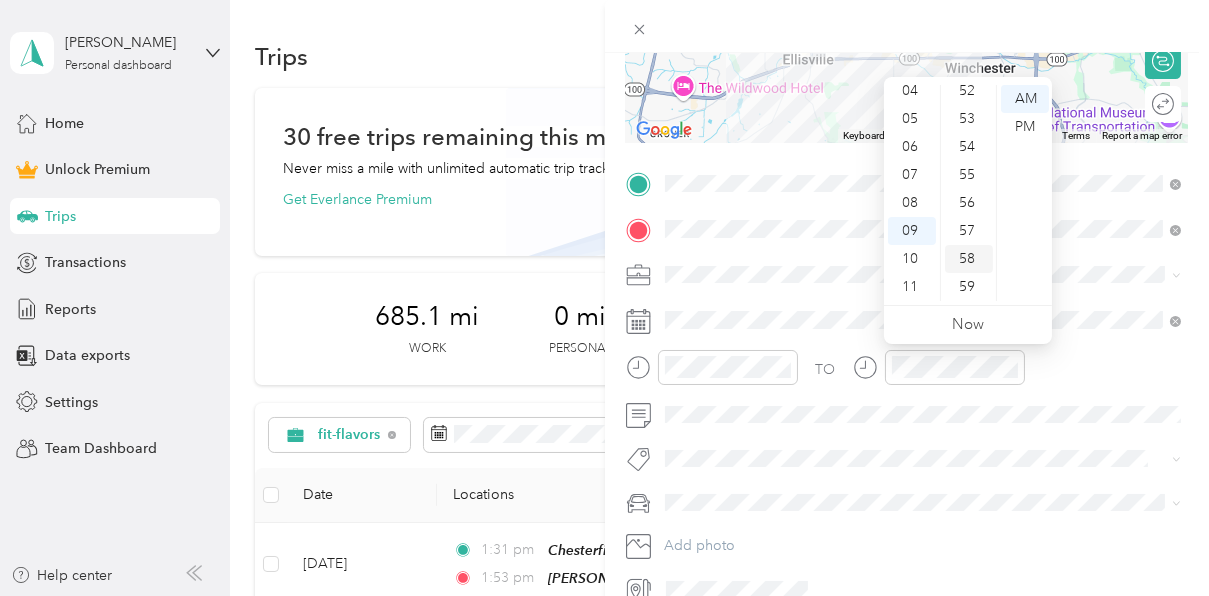 click on "58" at bounding box center (969, 259) 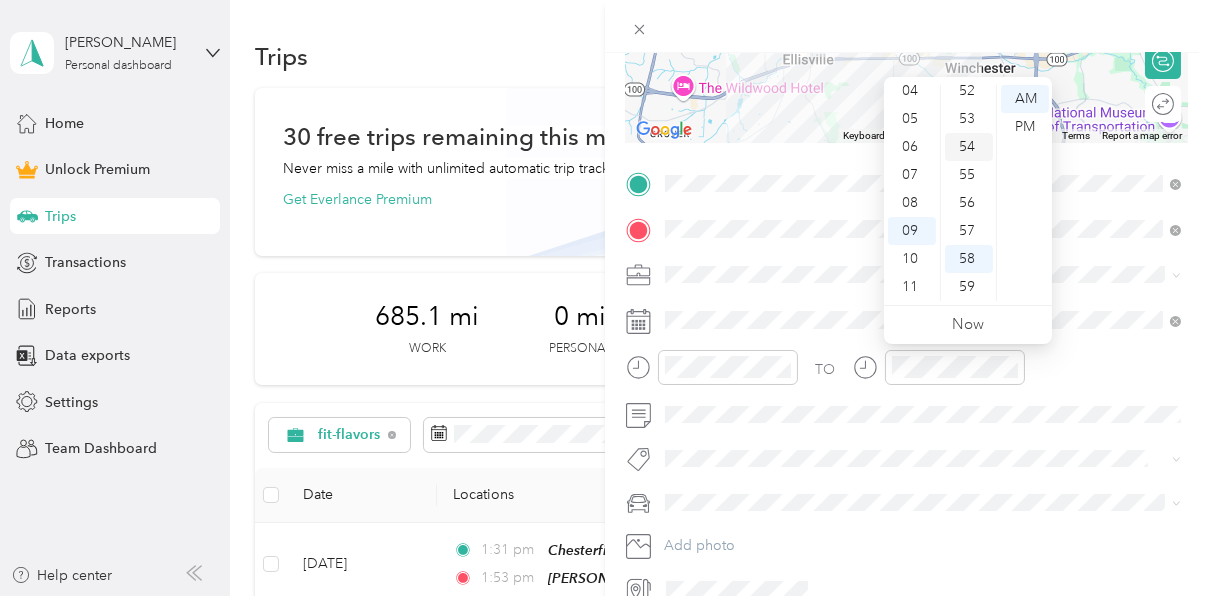 click on "54" at bounding box center (969, 147) 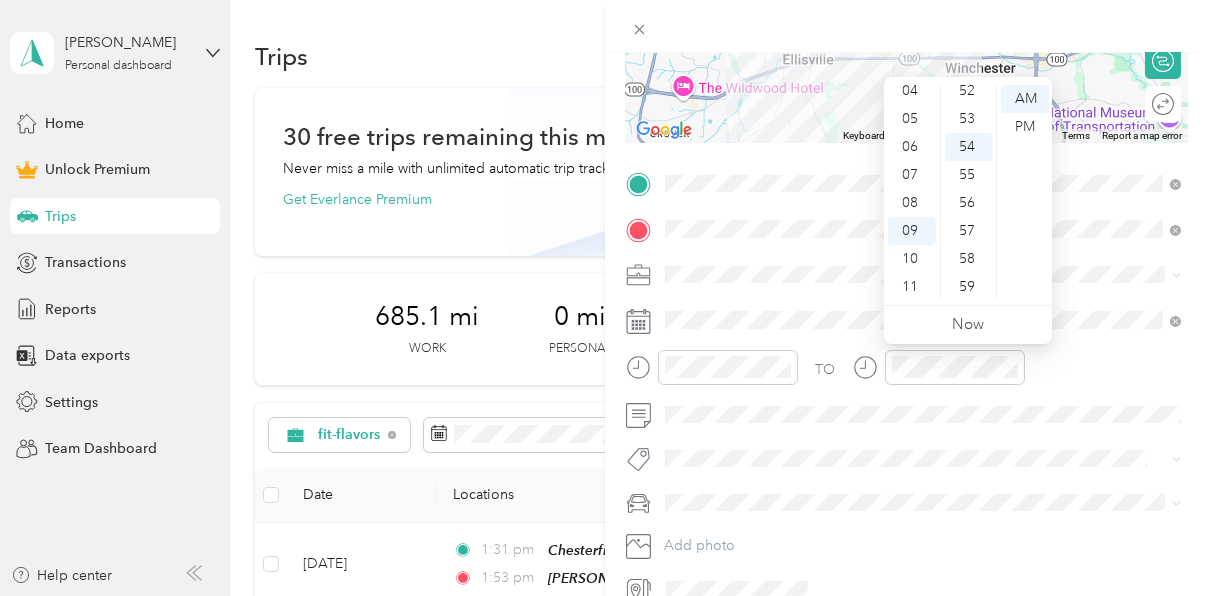 click at bounding box center [907, 26] 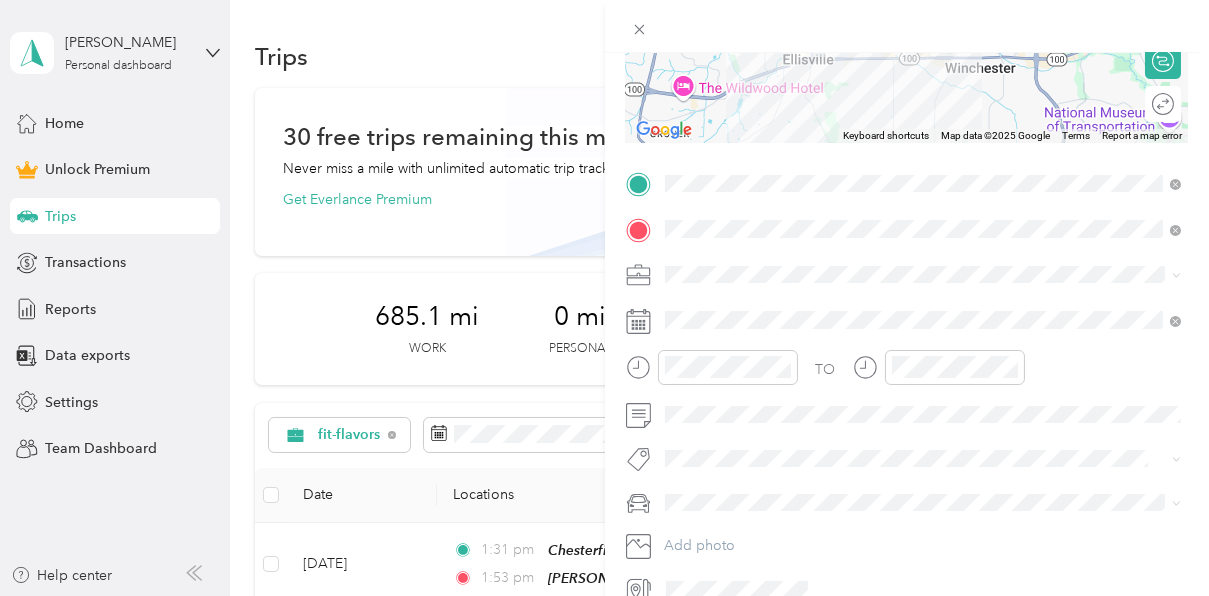 click at bounding box center [923, 275] 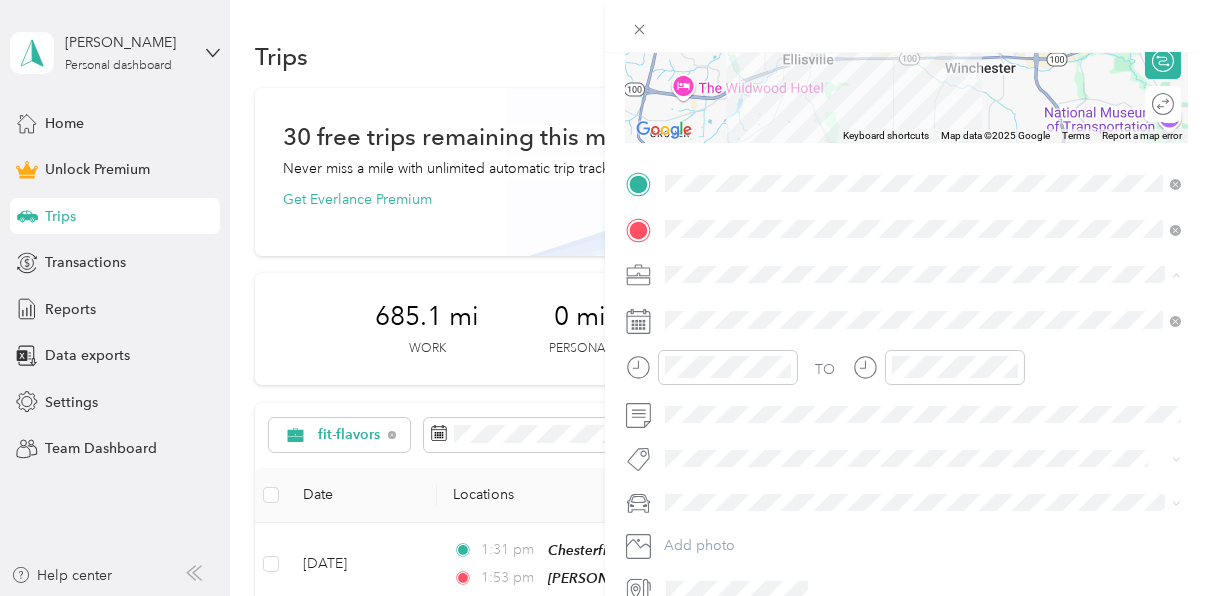 click on "fit-flavors" at bounding box center (923, 378) 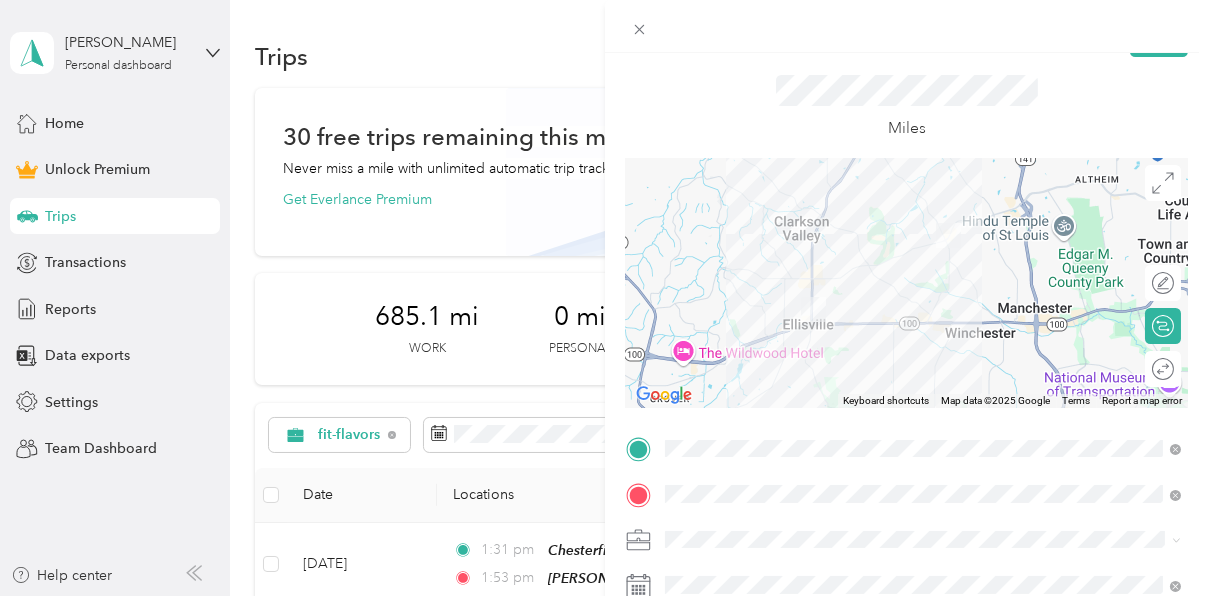 scroll, scrollTop: 0, scrollLeft: 0, axis: both 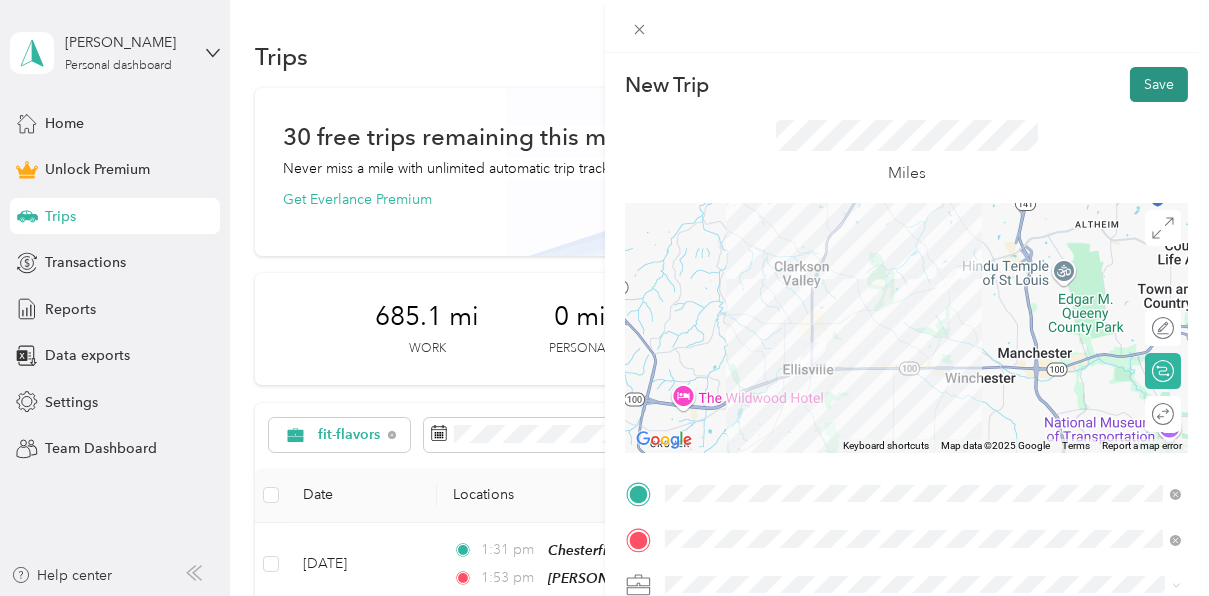 click on "Save" at bounding box center [1159, 84] 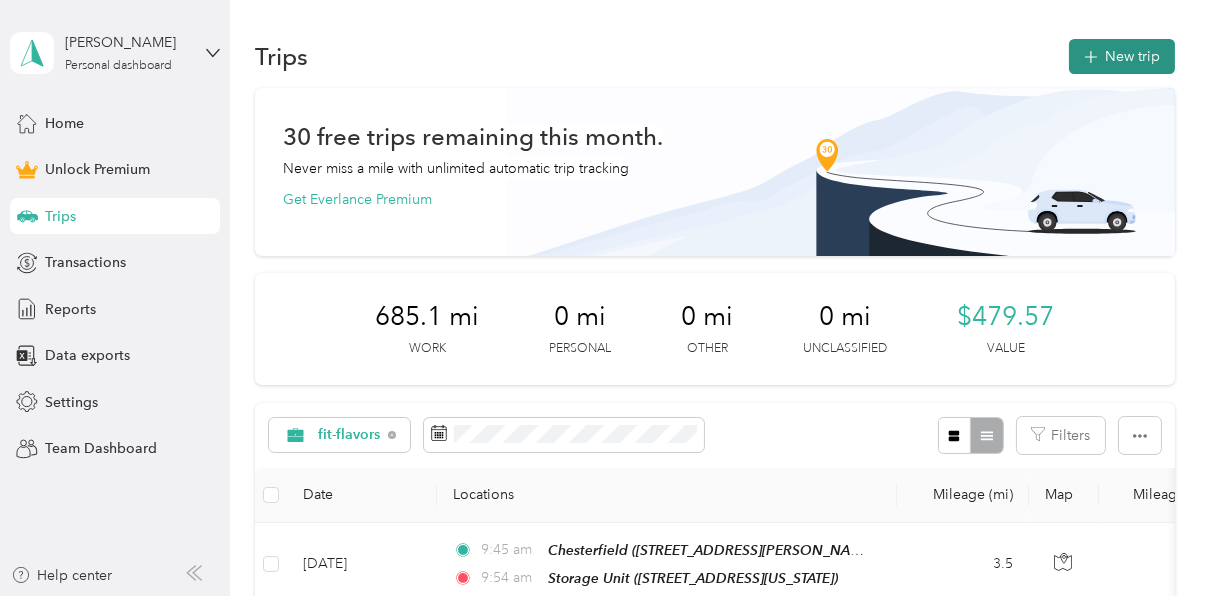 click on "New trip" at bounding box center [1122, 56] 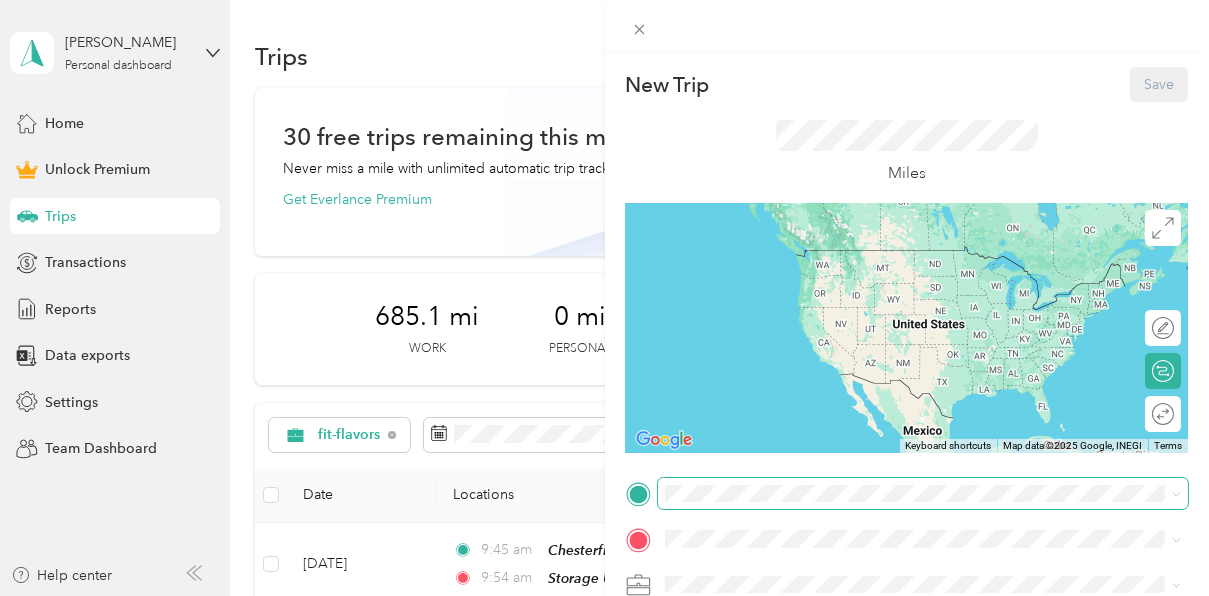 click at bounding box center (923, 494) 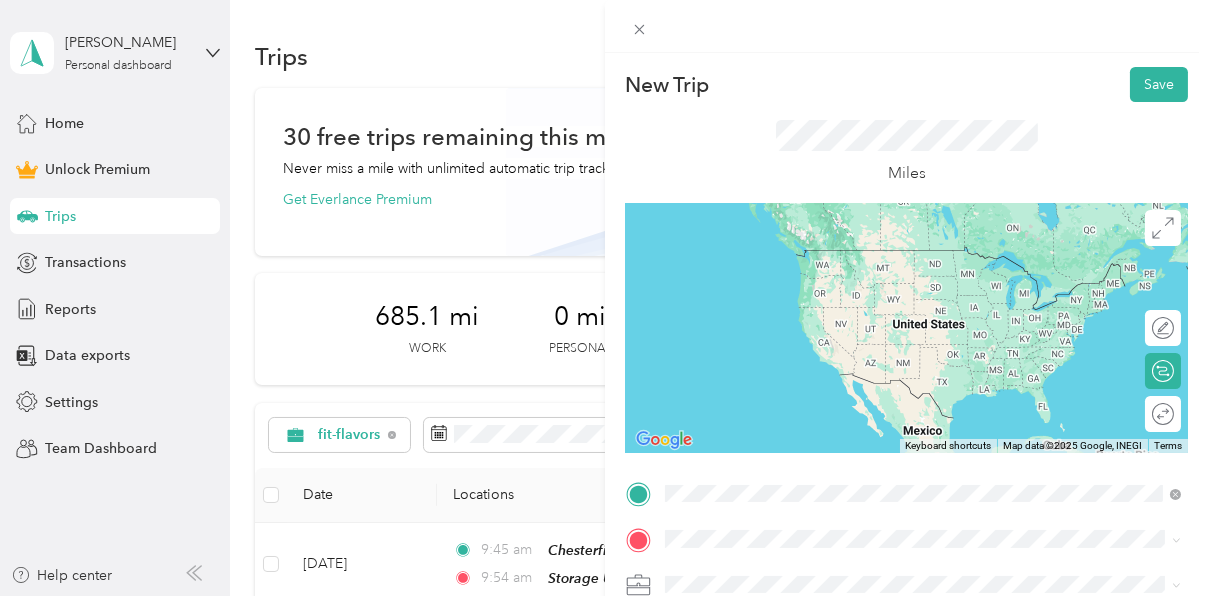 click on "[STREET_ADDRESS][US_STATE]" at bounding box center (802, 279) 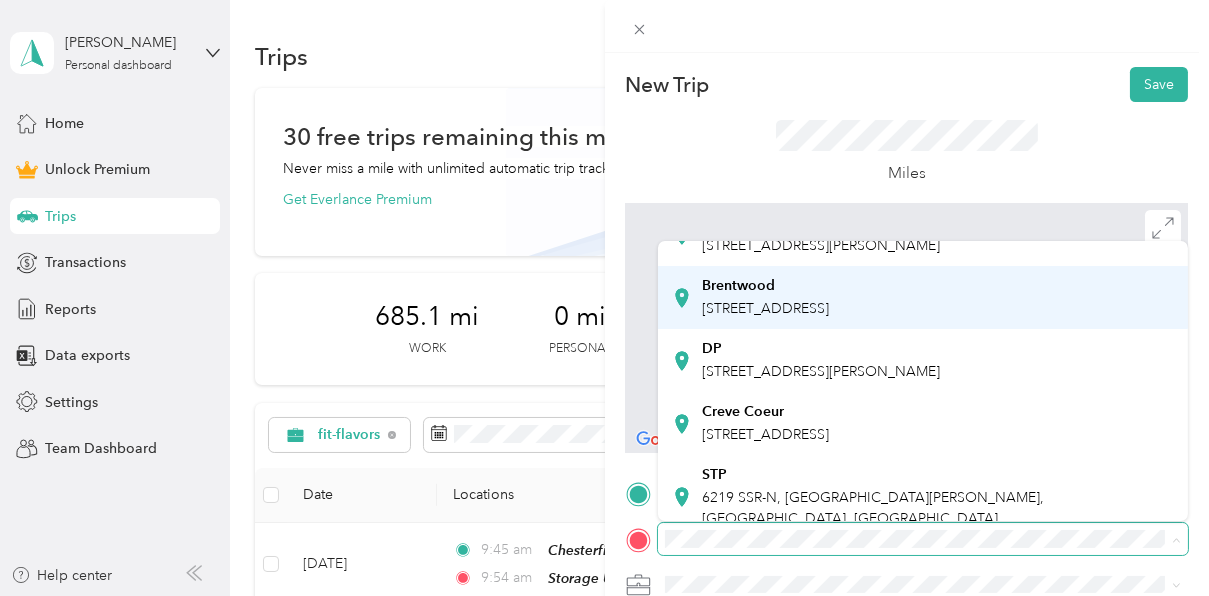 scroll, scrollTop: 144, scrollLeft: 0, axis: vertical 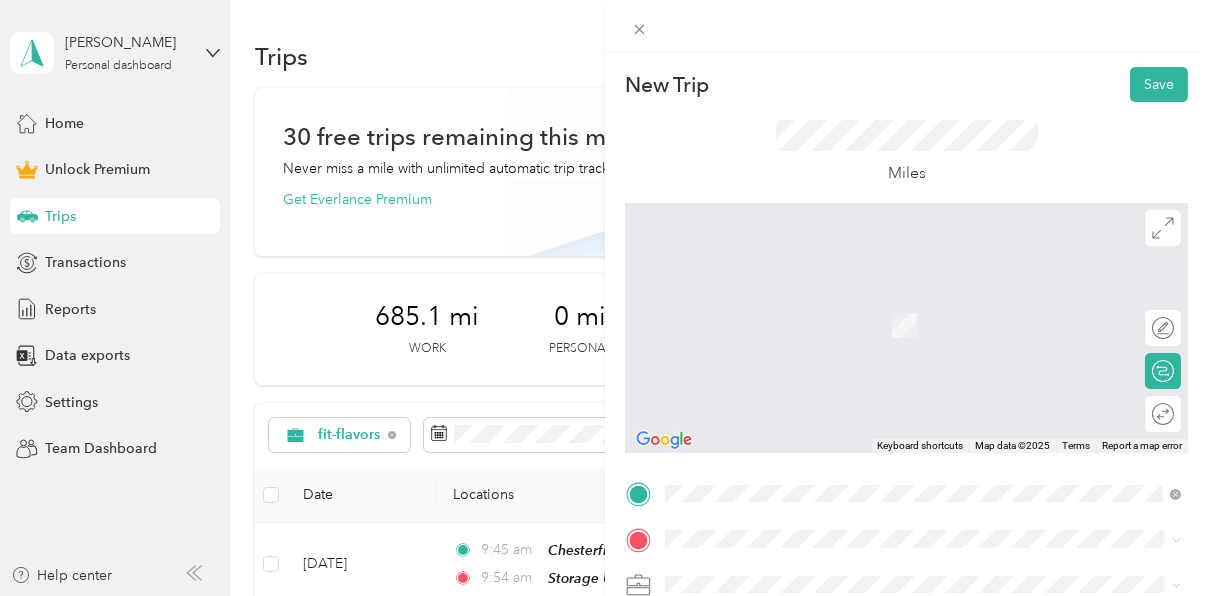 click on "[STREET_ADDRESS][PERSON_NAME]" at bounding box center (821, 368) 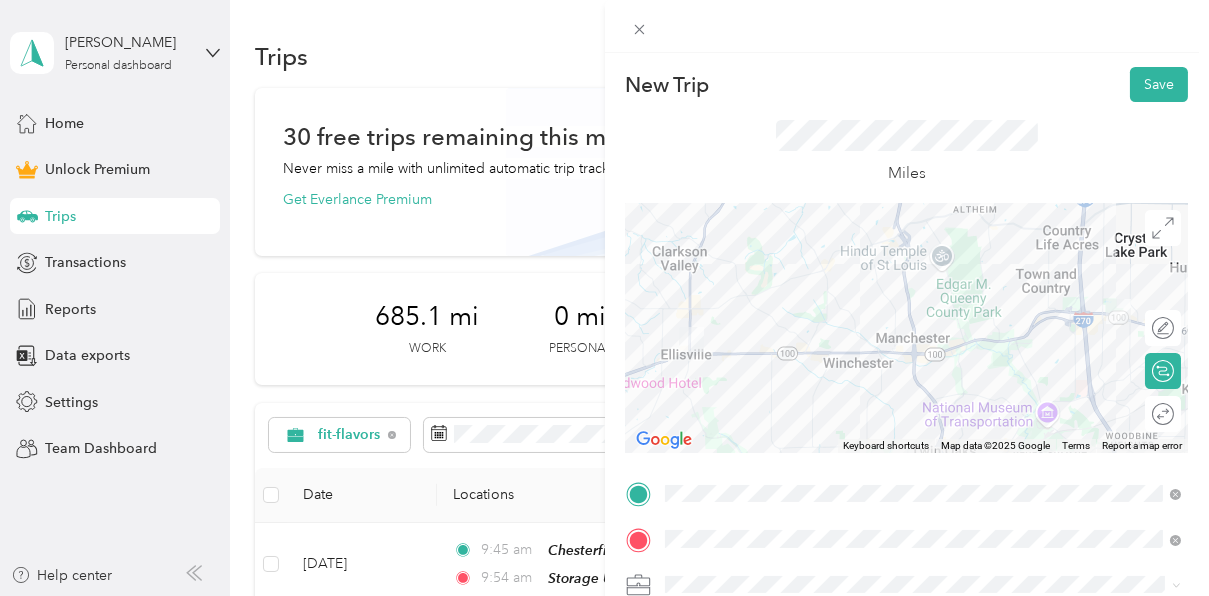scroll, scrollTop: 118, scrollLeft: 0, axis: vertical 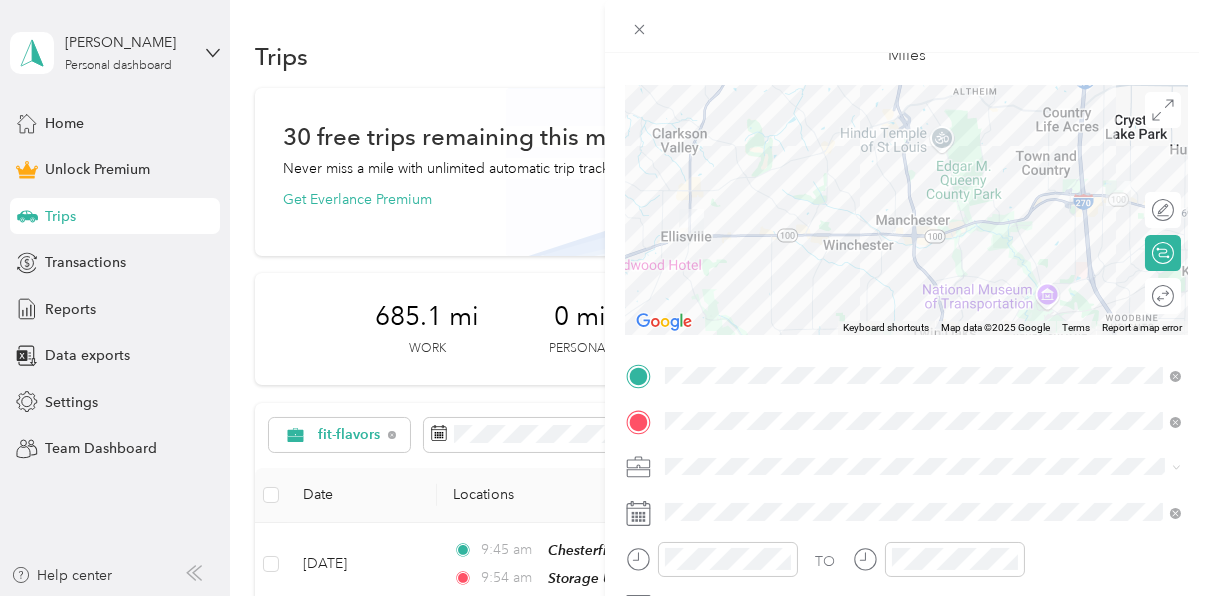 click on "fit-flavors" at bounding box center (923, 254) 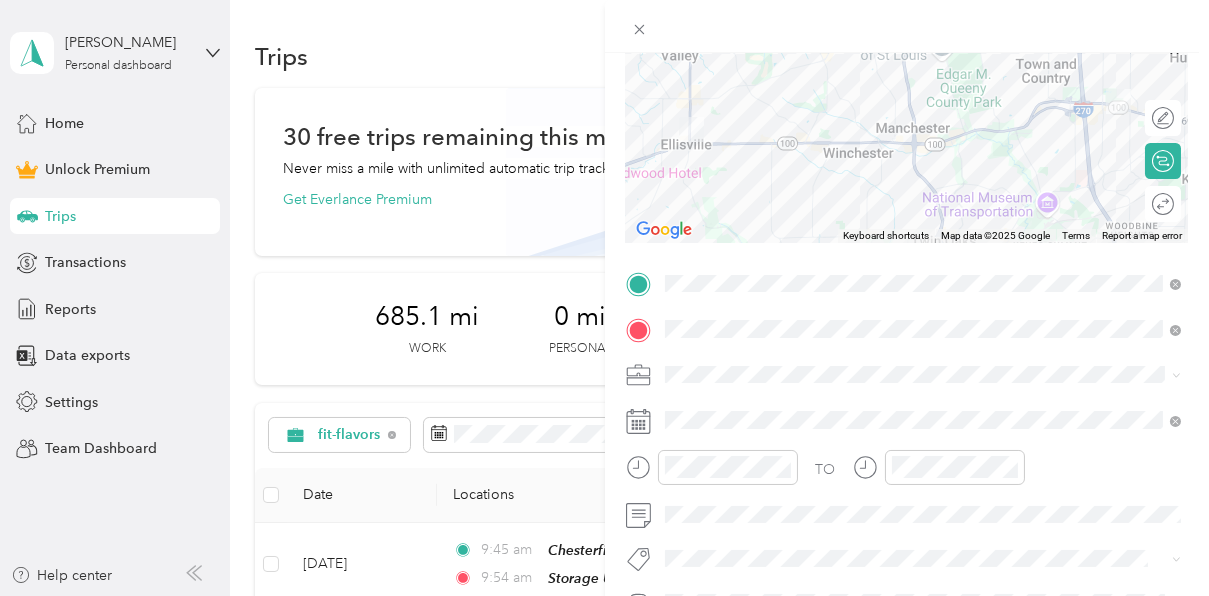 scroll, scrollTop: 277, scrollLeft: 0, axis: vertical 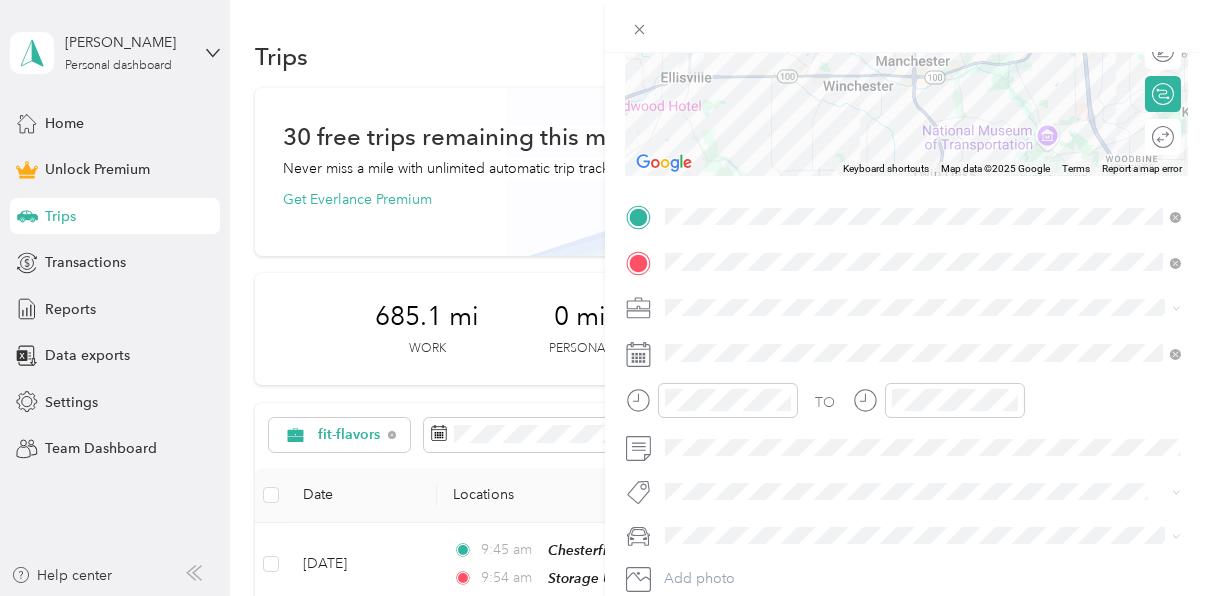click on "TO Add photo" at bounding box center (907, 420) 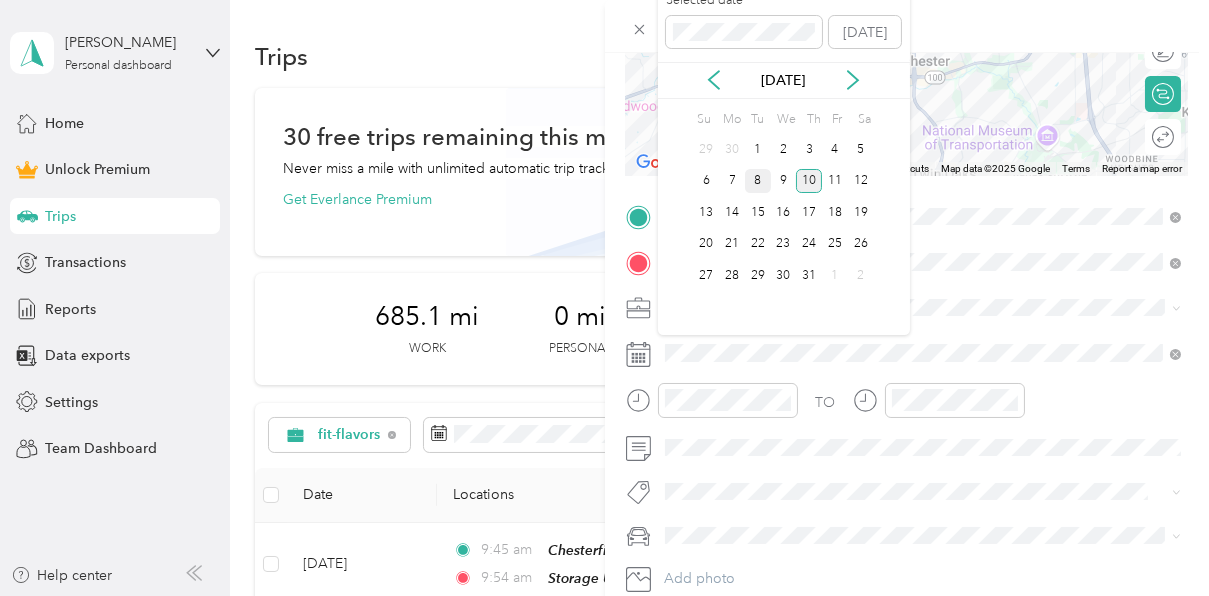 click on "8" at bounding box center (758, 181) 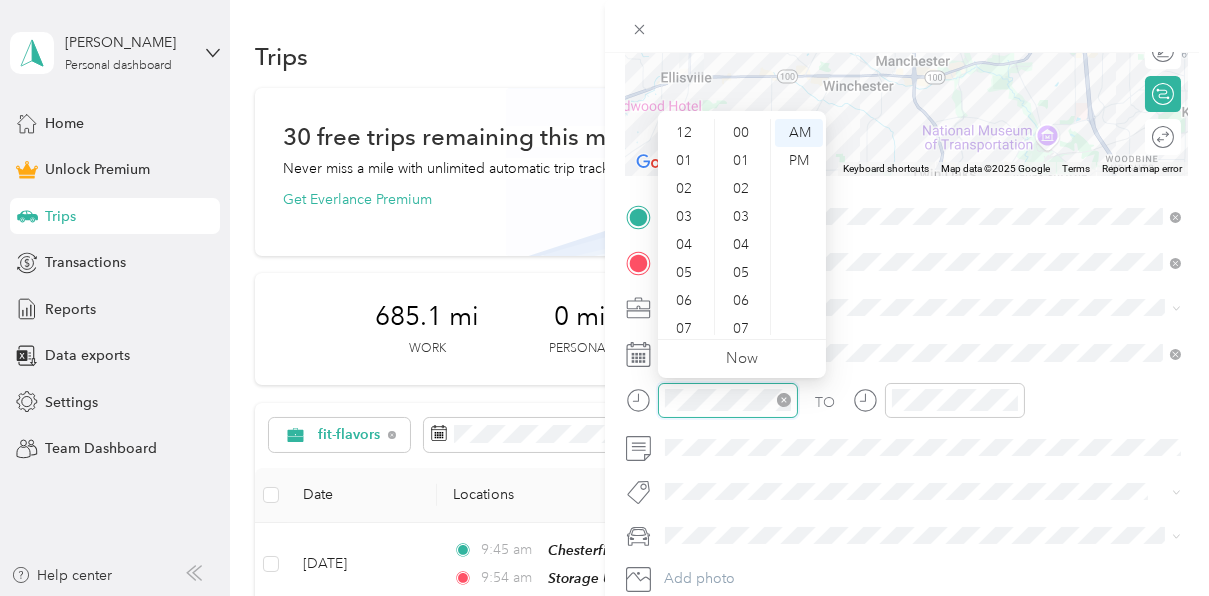 scroll, scrollTop: 840, scrollLeft: 0, axis: vertical 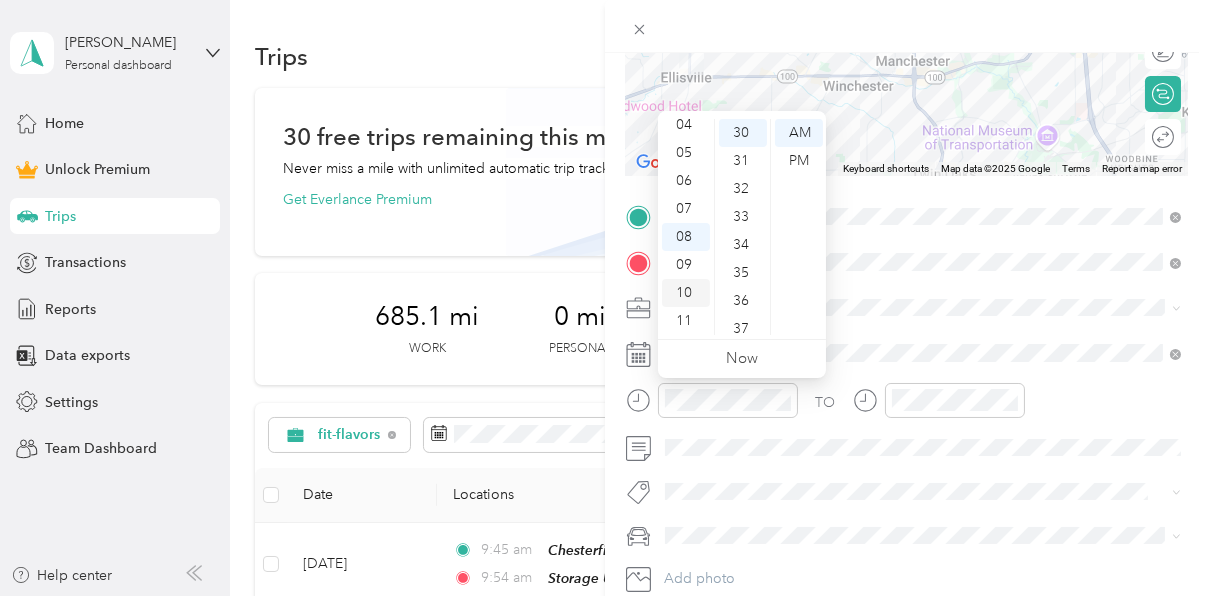 click on "10" at bounding box center [686, 293] 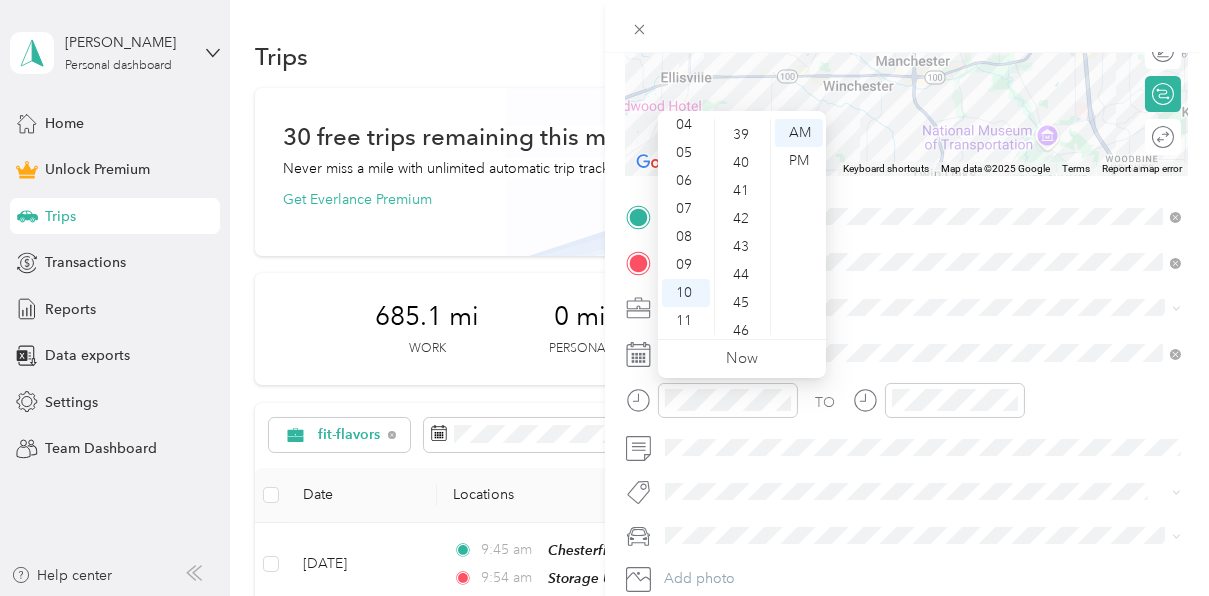 scroll, scrollTop: 1095, scrollLeft: 0, axis: vertical 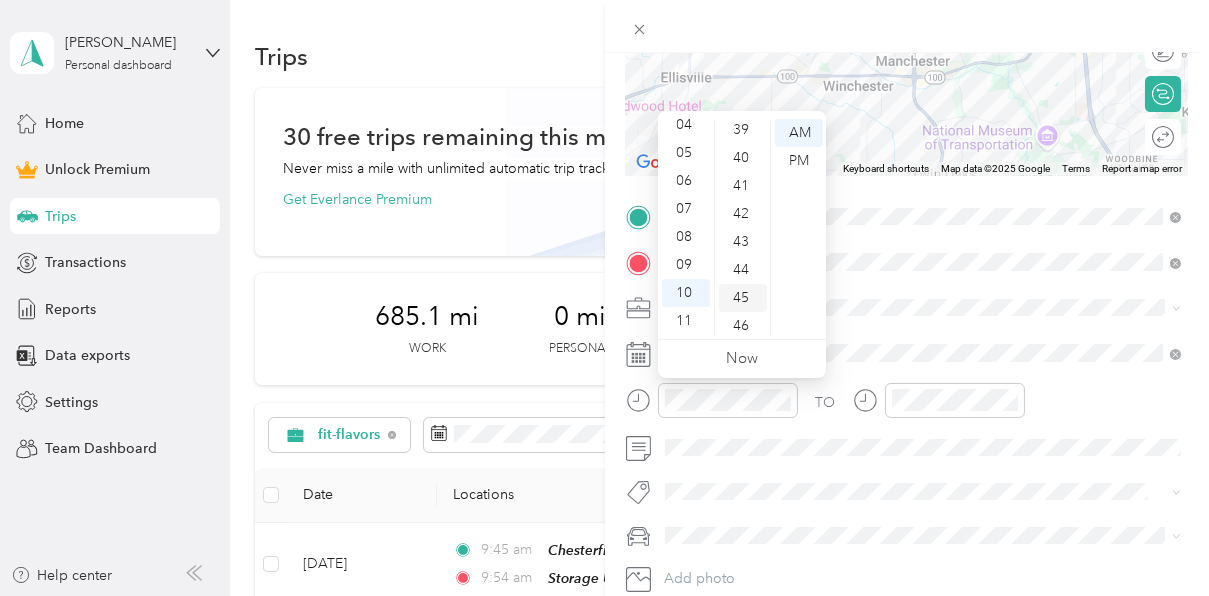 click on "45" at bounding box center (743, 298) 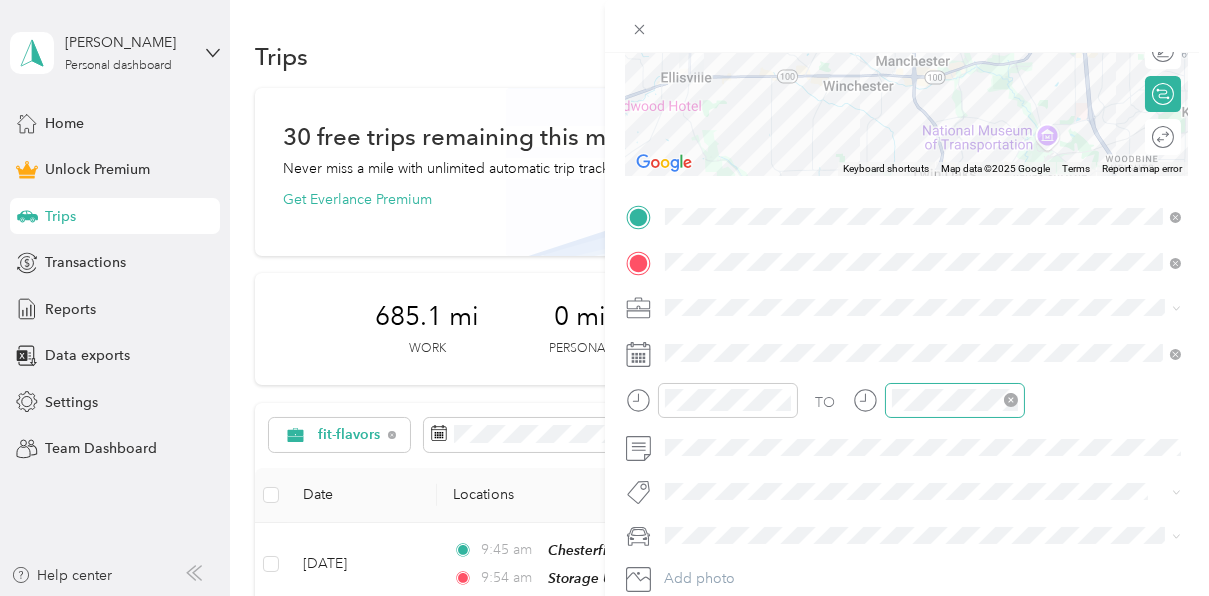 click at bounding box center [955, 400] 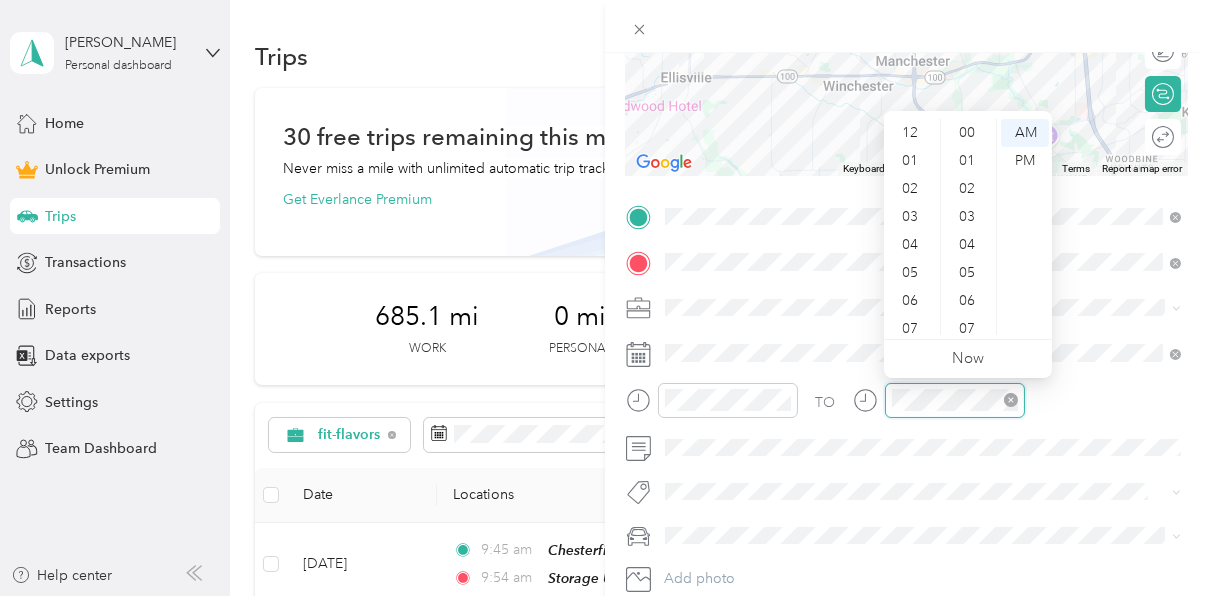 scroll, scrollTop: 840, scrollLeft: 0, axis: vertical 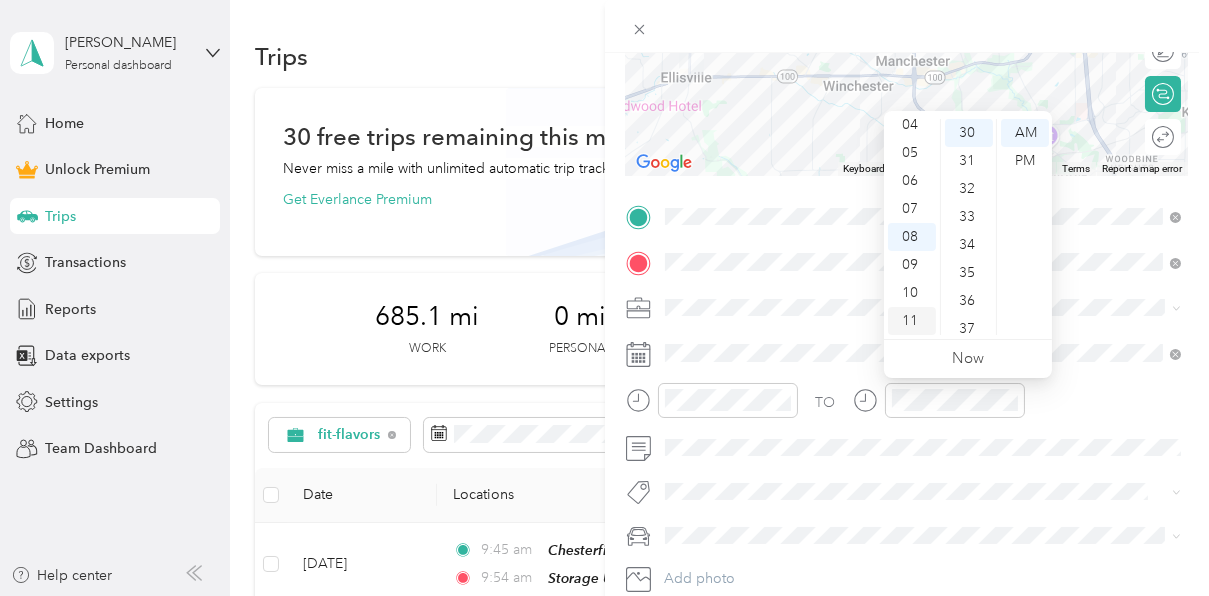 click on "11" at bounding box center (912, 321) 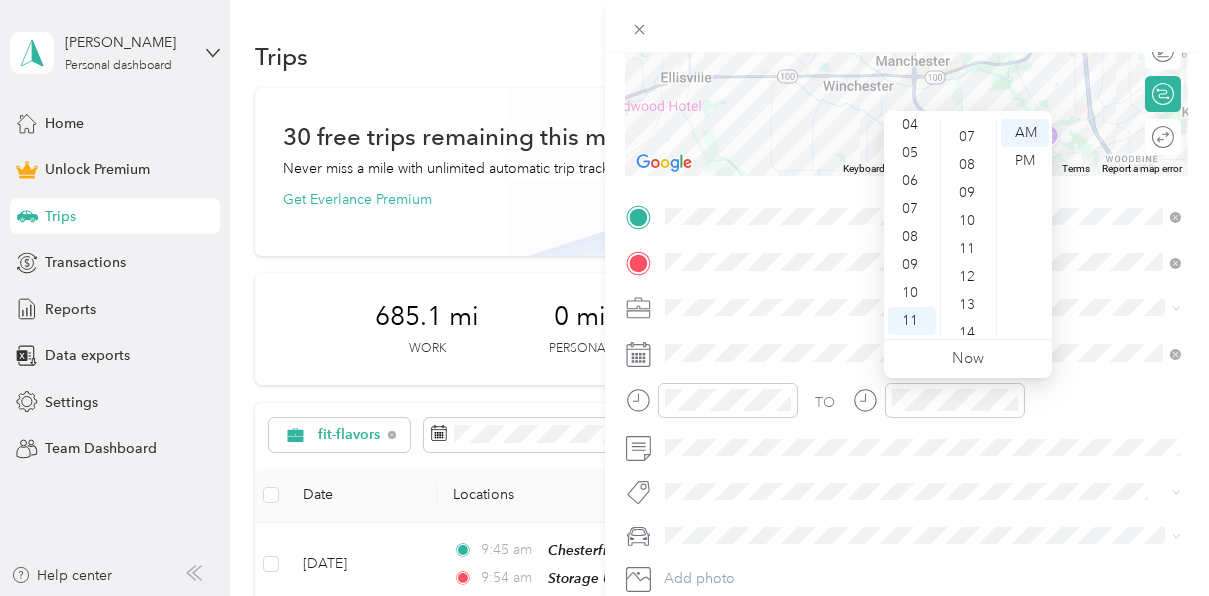 scroll, scrollTop: 0, scrollLeft: 0, axis: both 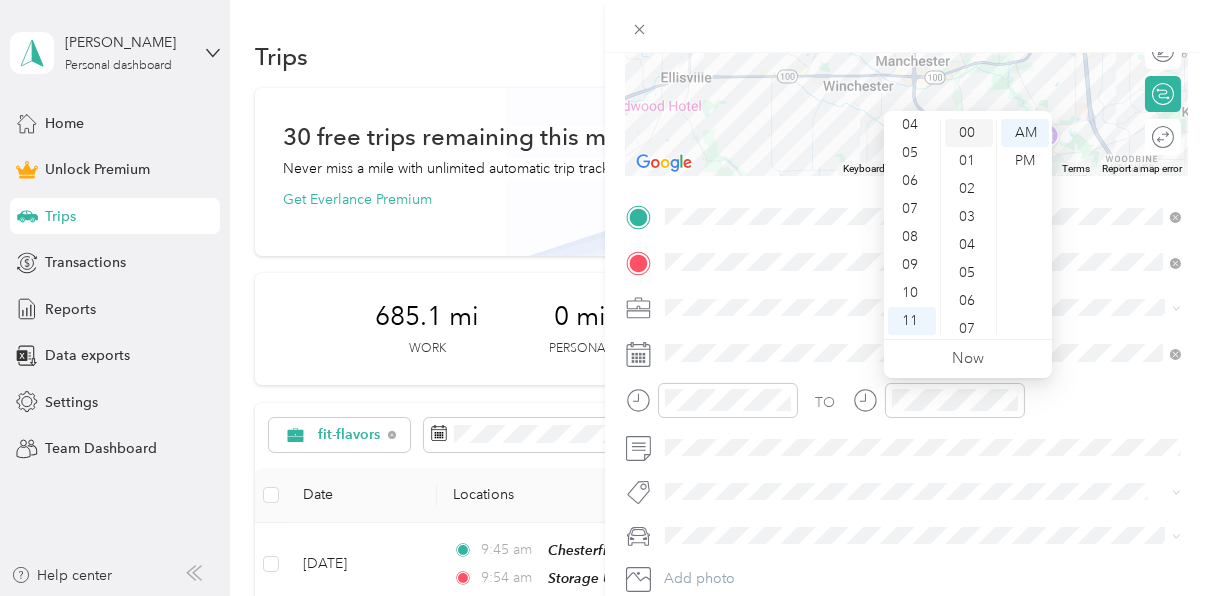 click on "00" at bounding box center (969, 133) 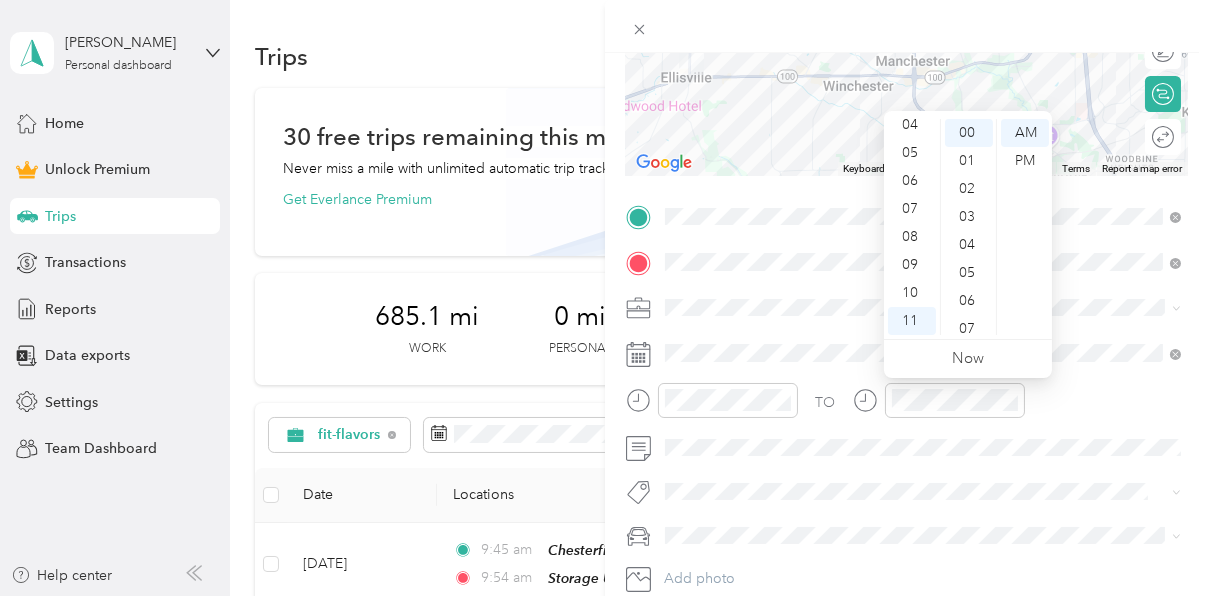 click at bounding box center [907, 26] 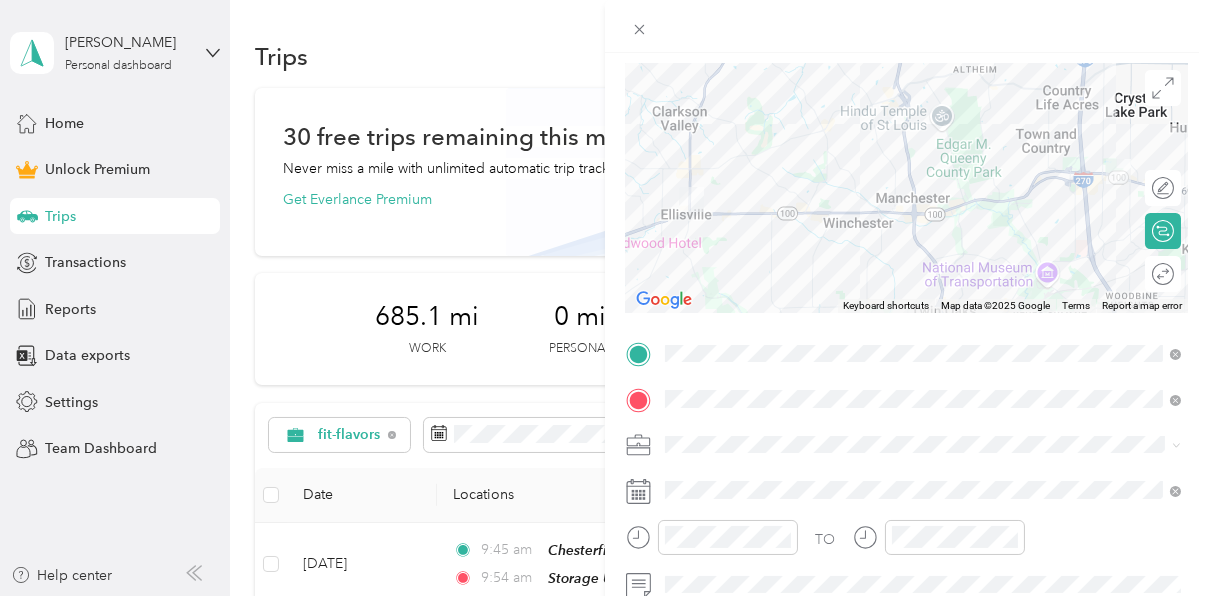 scroll, scrollTop: 0, scrollLeft: 0, axis: both 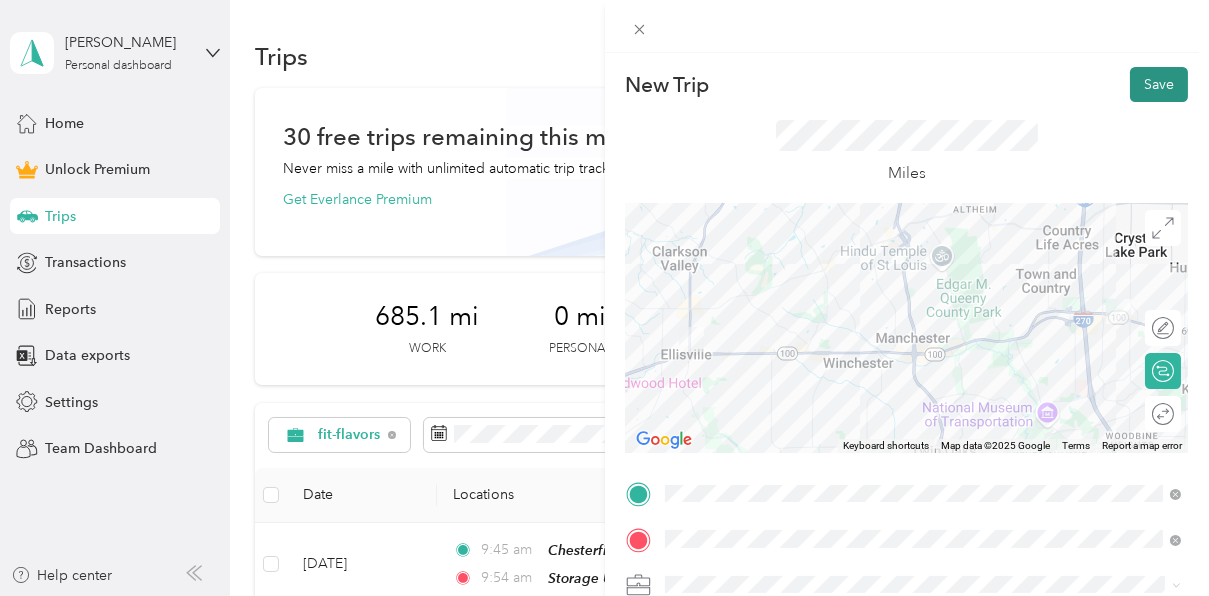 click on "Save" at bounding box center [1159, 84] 